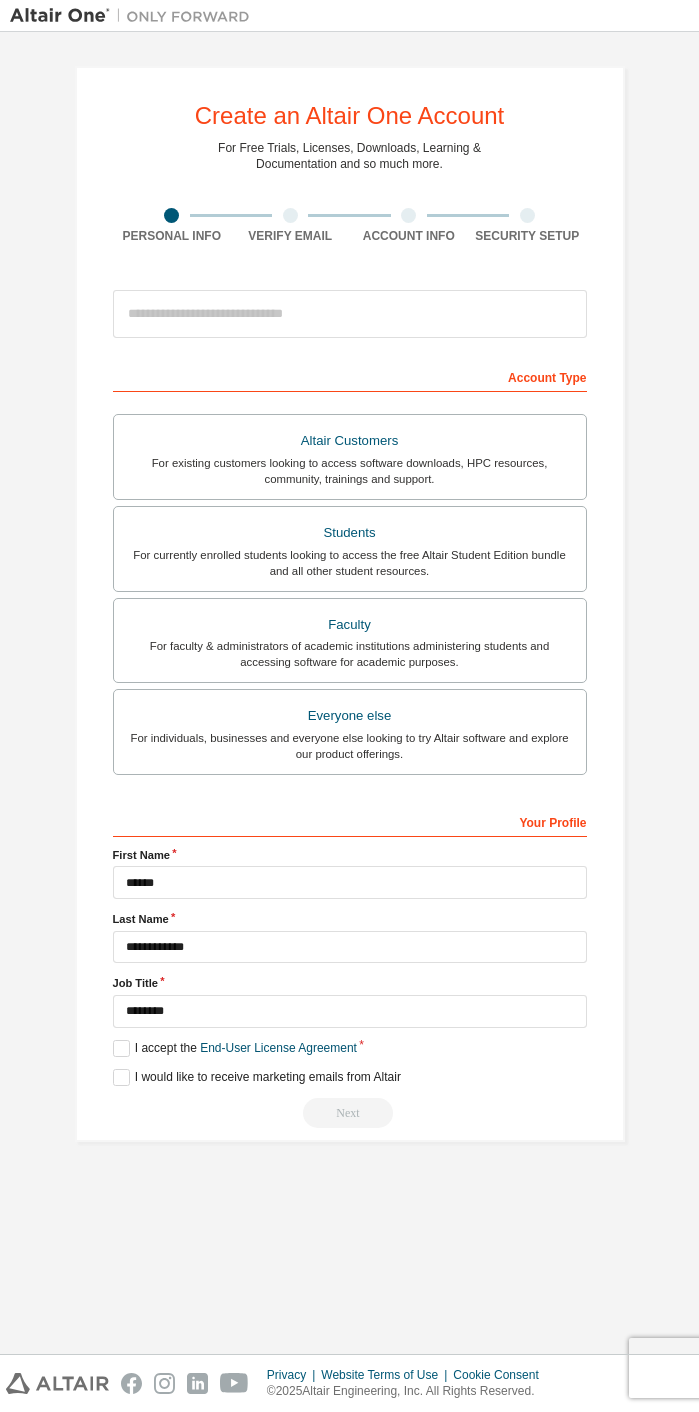 scroll, scrollTop: 0, scrollLeft: 0, axis: both 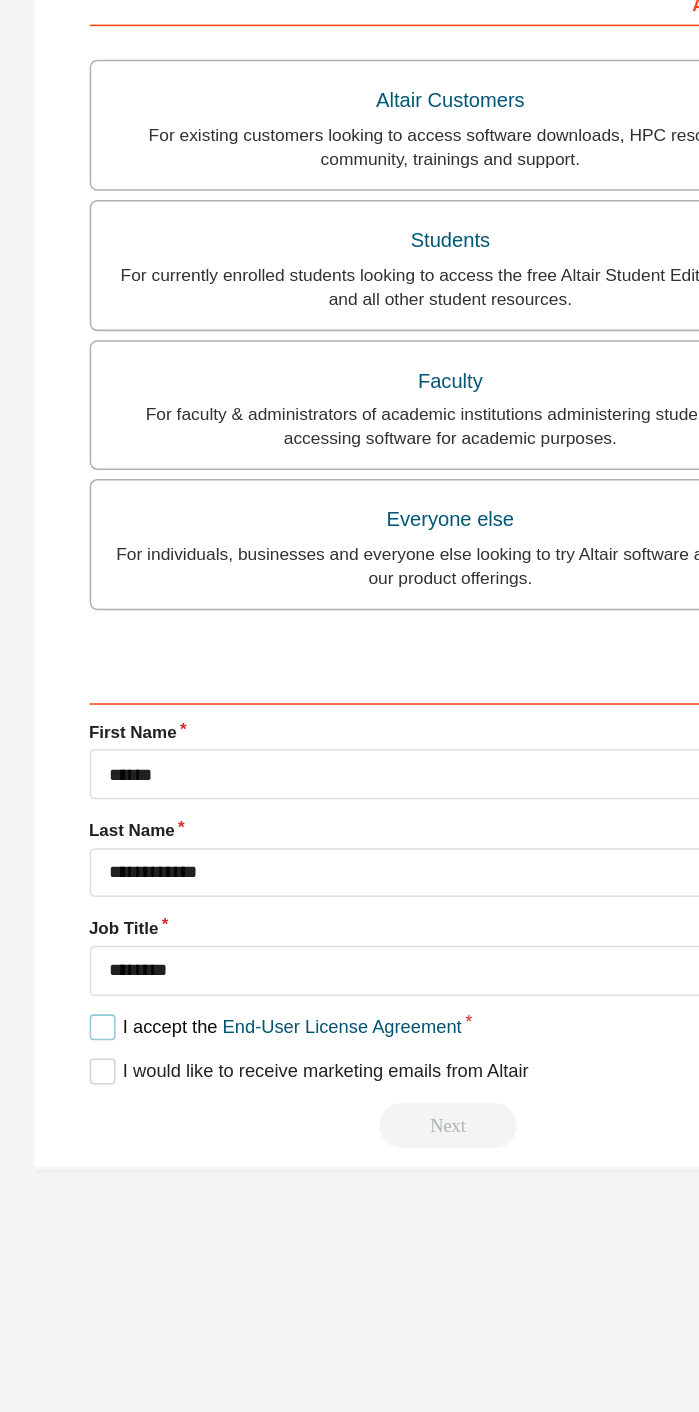 click on "I accept the    End-User License Agreement" at bounding box center (235, 1048) 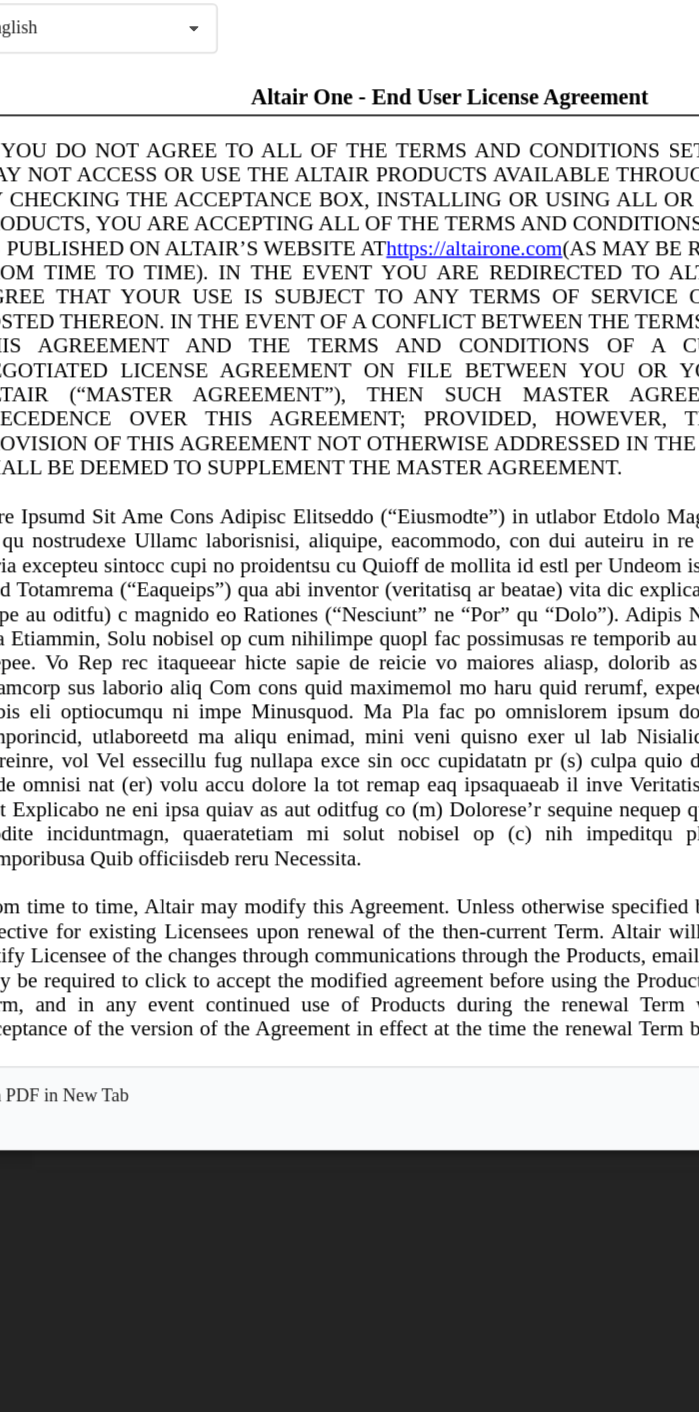 scroll, scrollTop: 0, scrollLeft: 0, axis: both 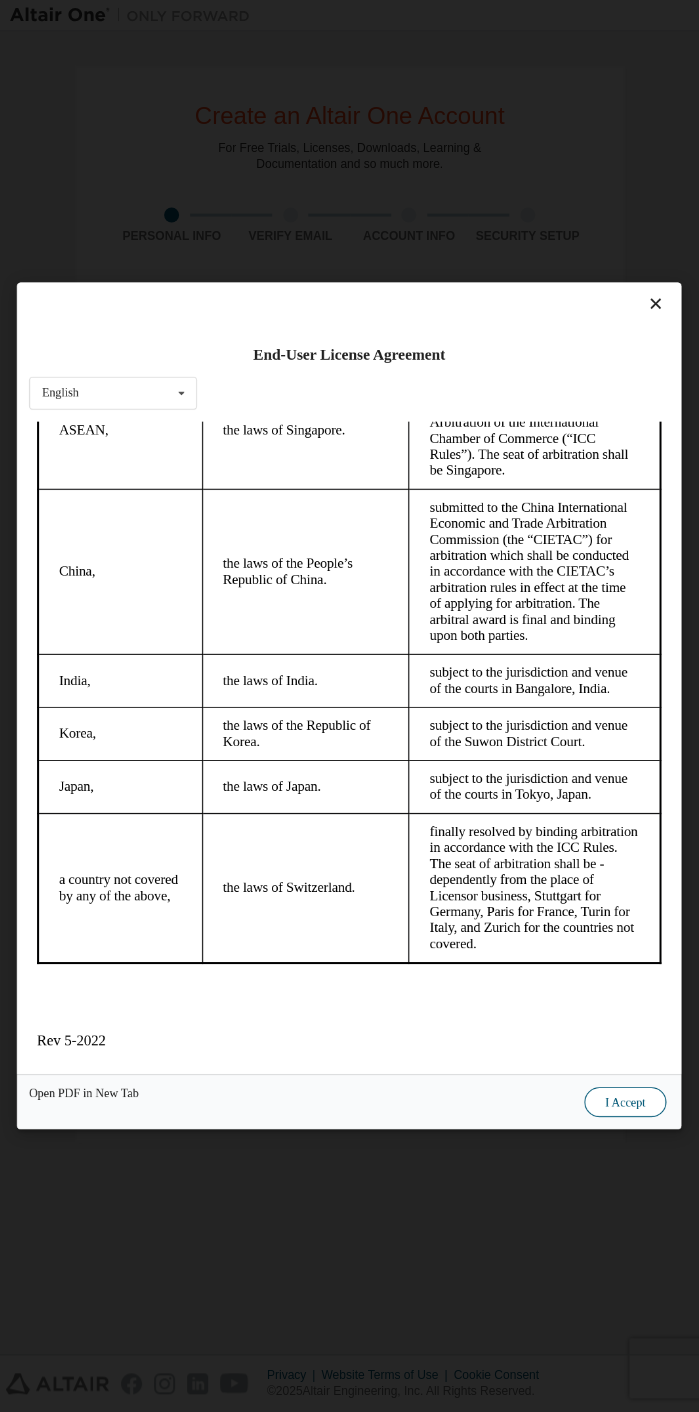 click on "I Accept" at bounding box center (625, 1102) 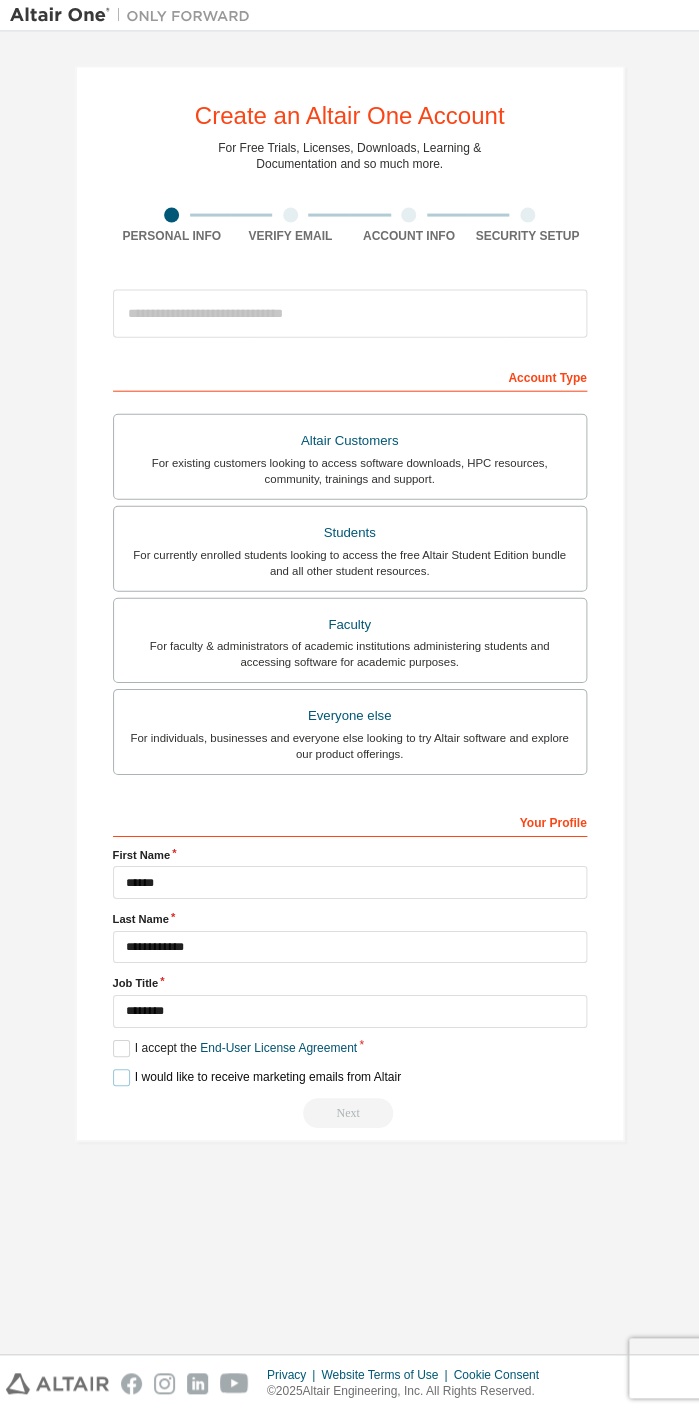 click on "I would like to receive marketing emails from Altair" at bounding box center (257, 1077) 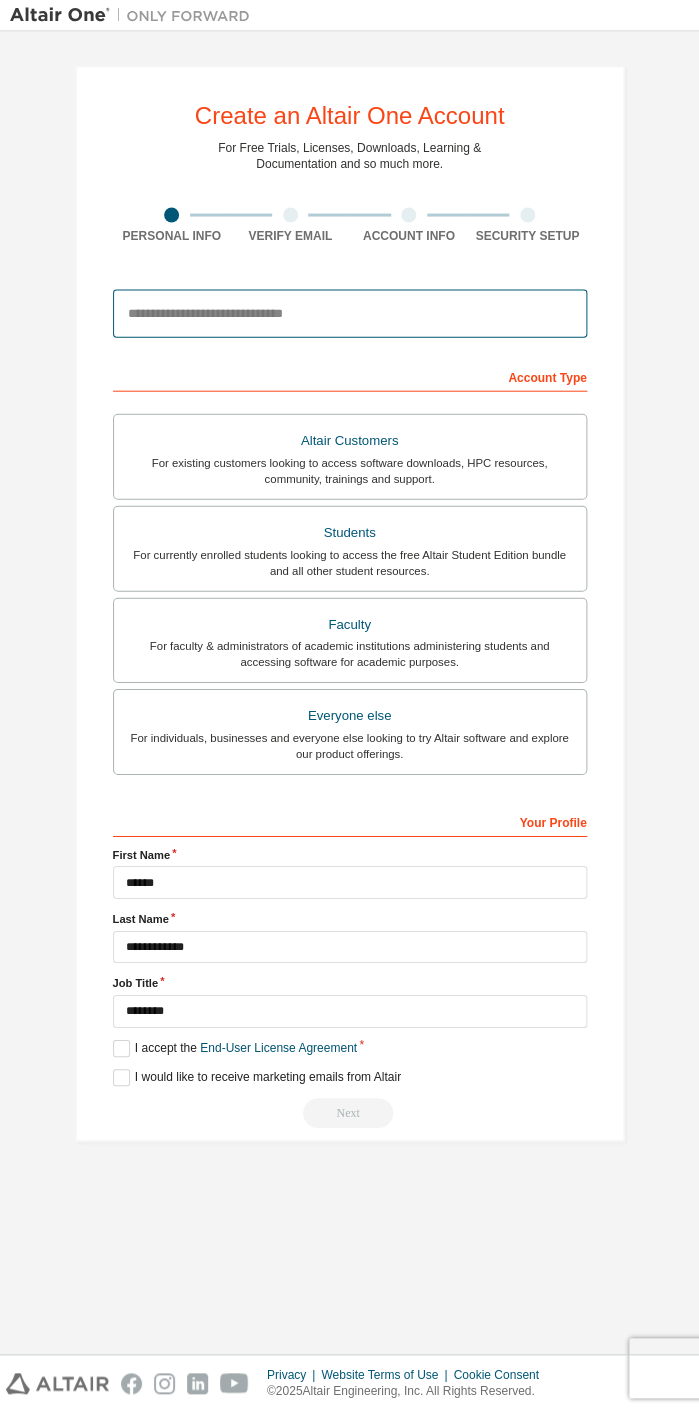 click at bounding box center [350, 314] 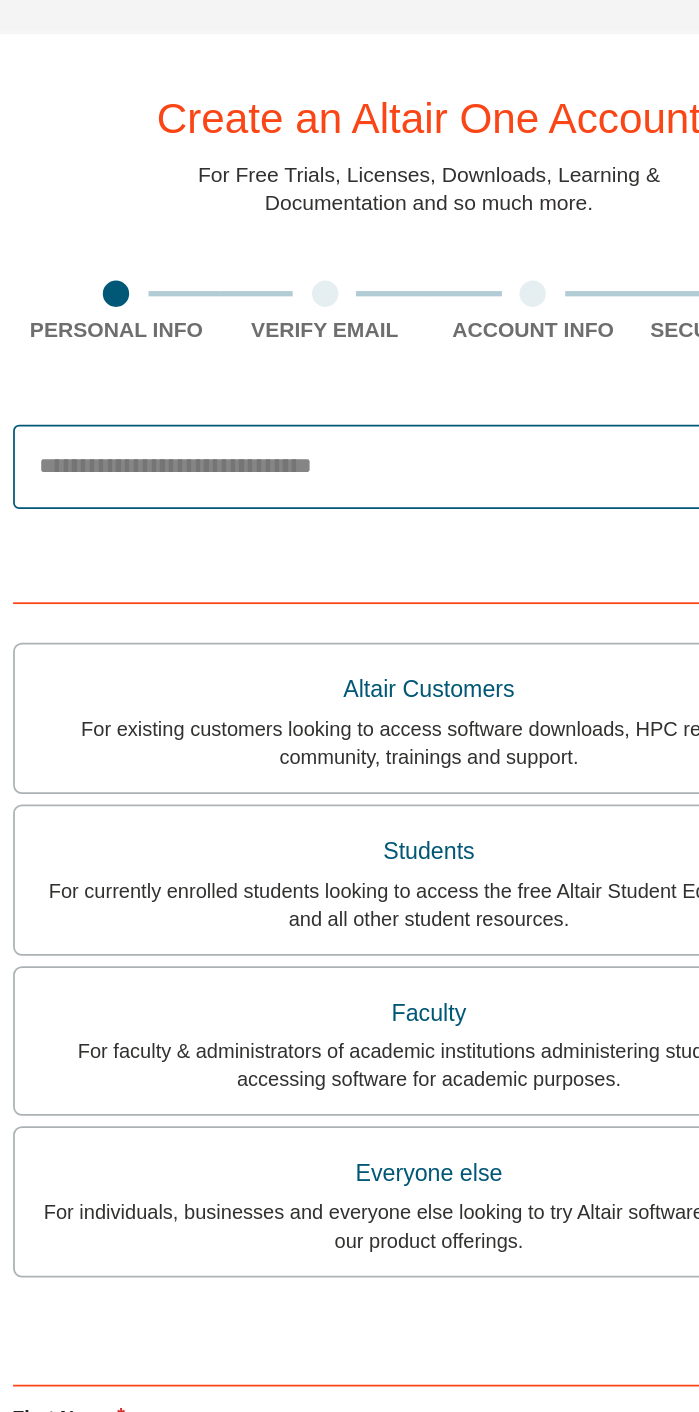 scroll, scrollTop: 30, scrollLeft: 0, axis: vertical 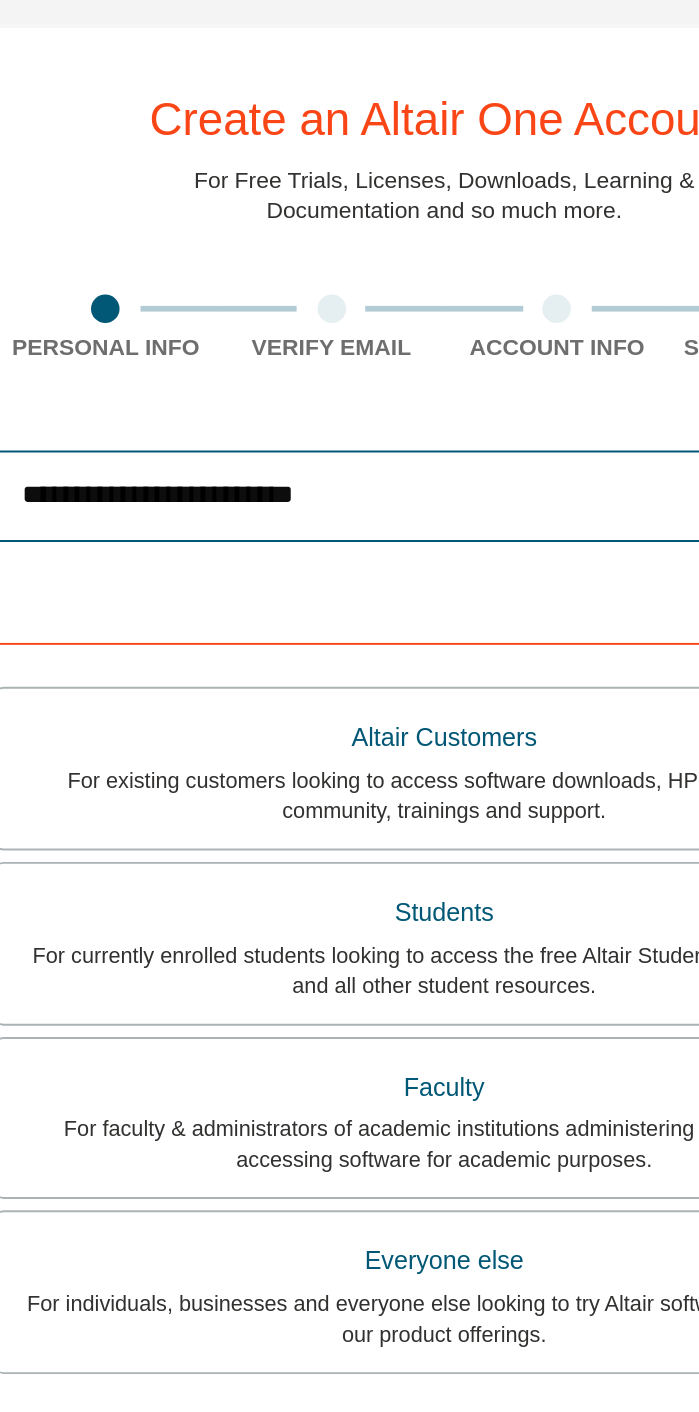 type on "**********" 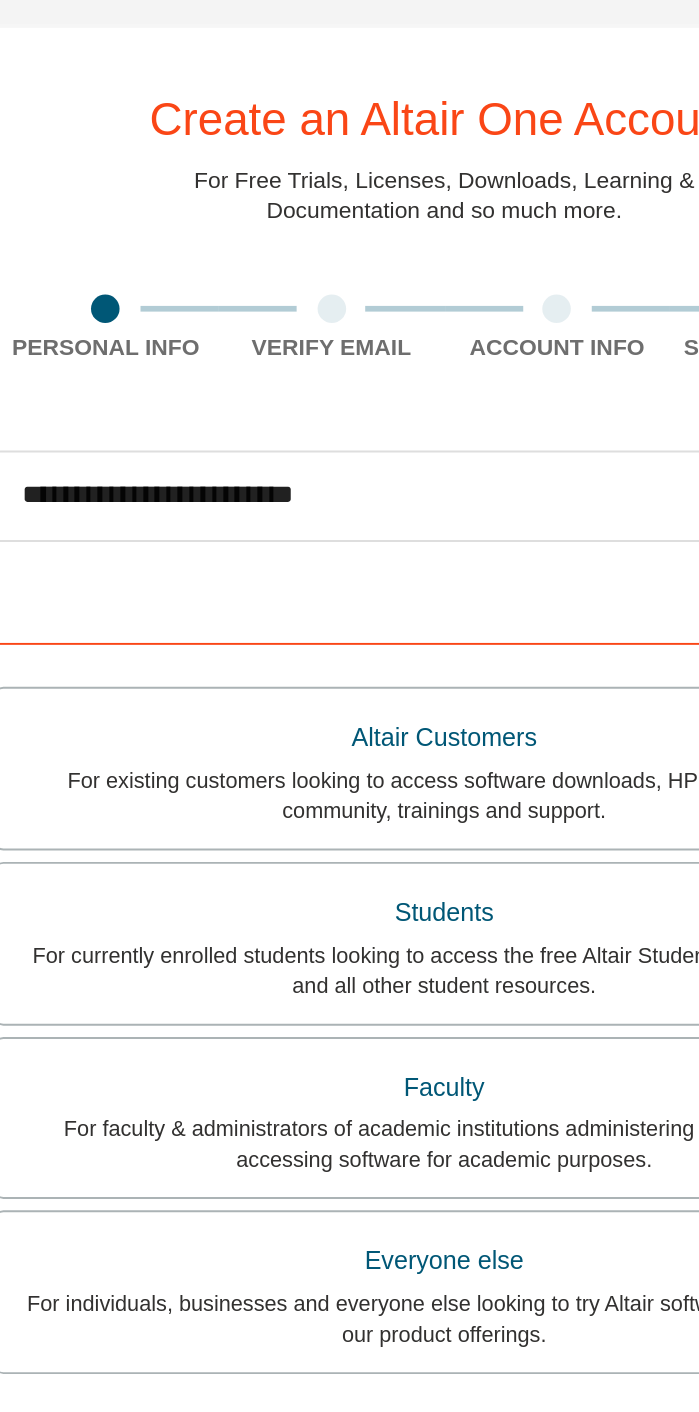 scroll, scrollTop: 30, scrollLeft: 0, axis: vertical 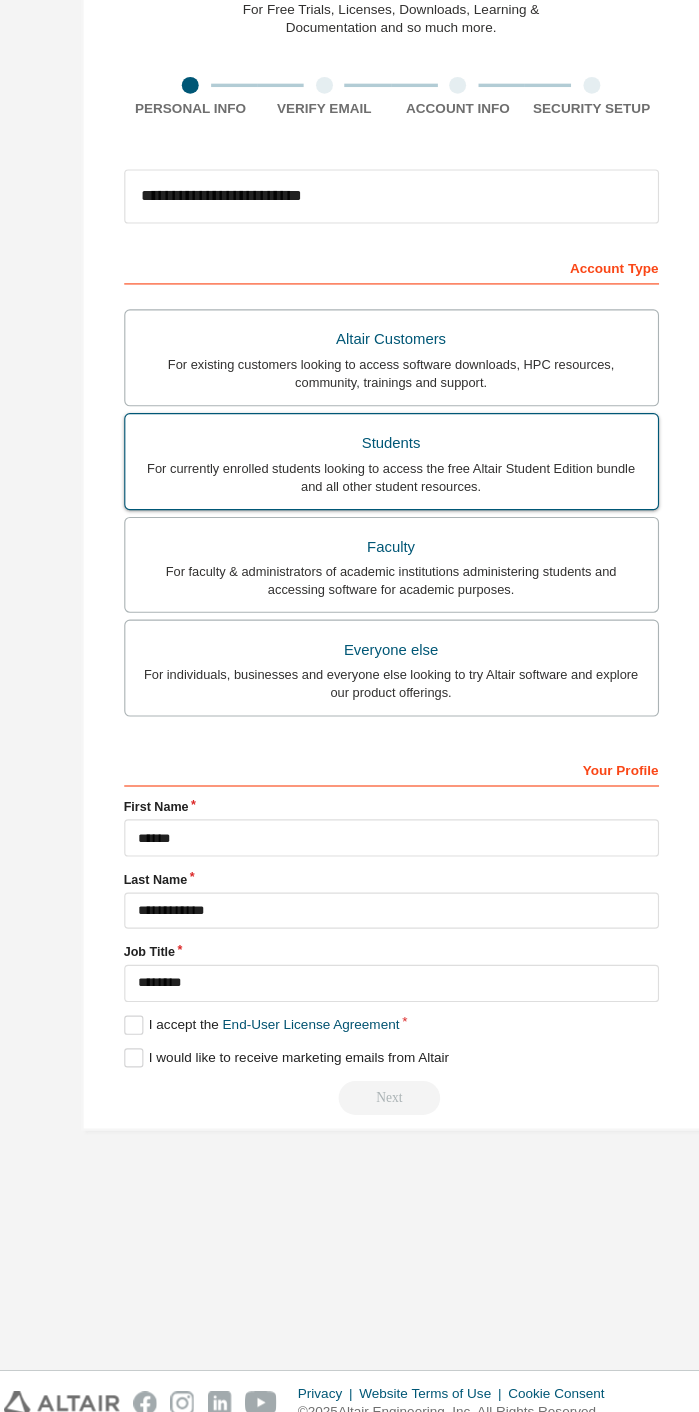 click on "Students" at bounding box center (350, 533) 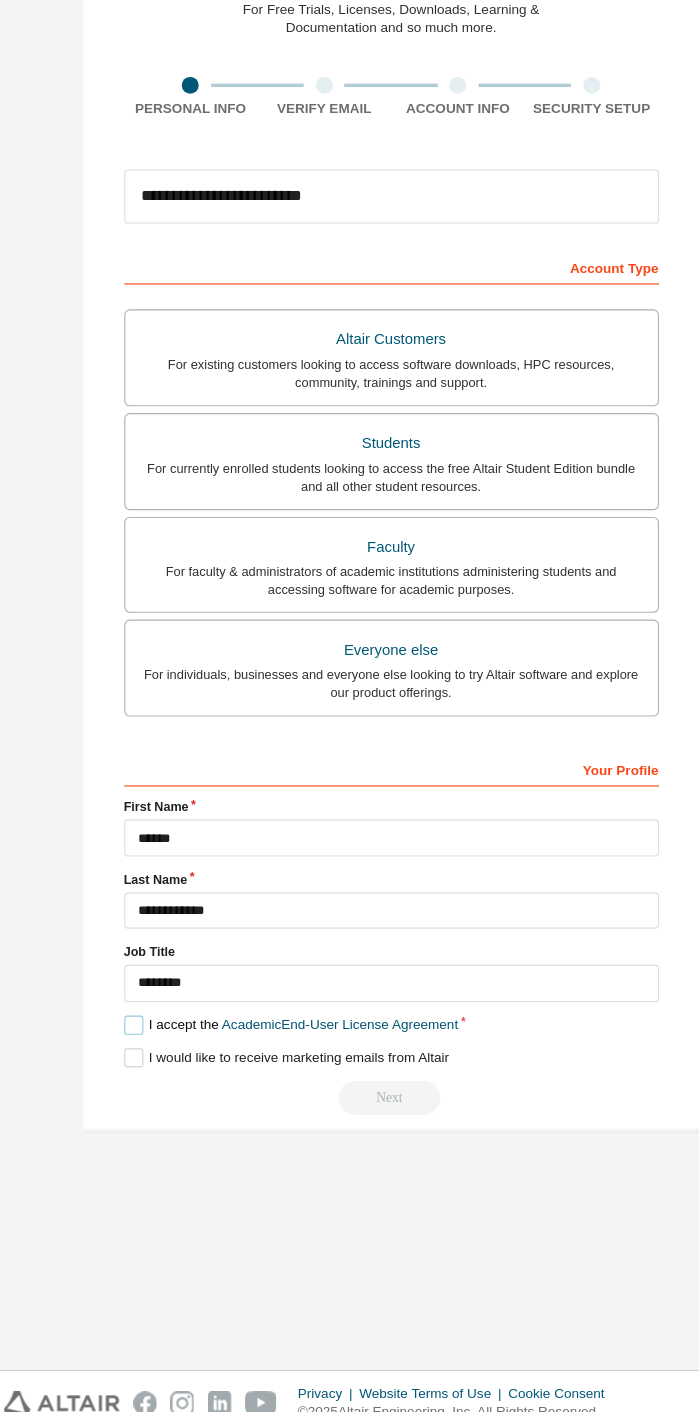 click on "I accept the   Academic   End-User License Agreement" at bounding box center (261, 1048) 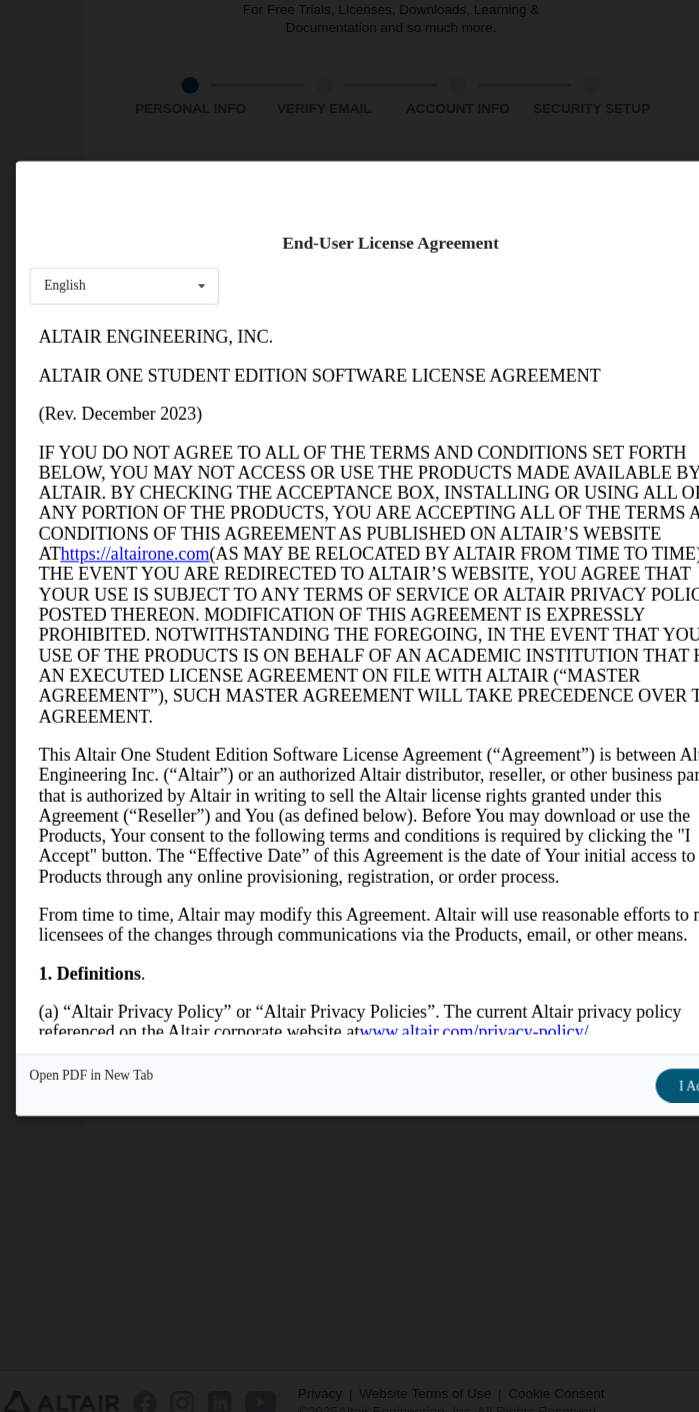 scroll, scrollTop: 0, scrollLeft: 0, axis: both 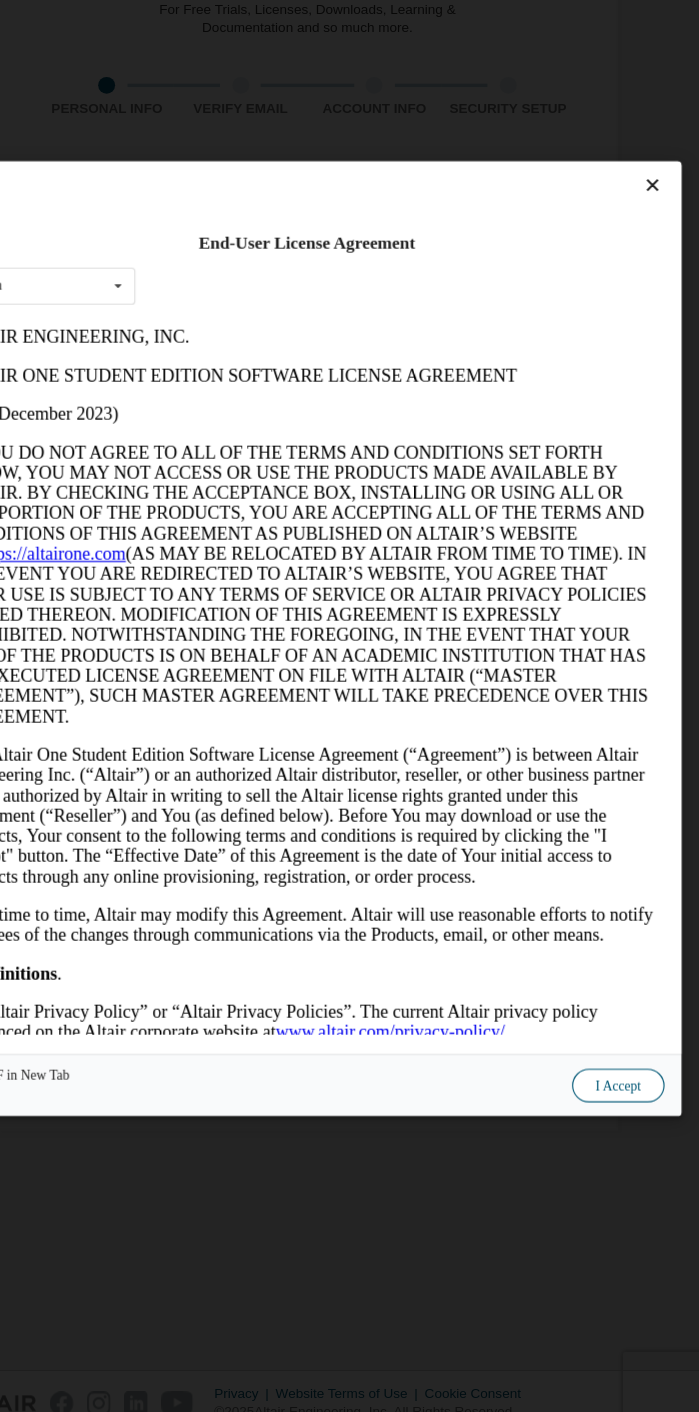 click on "I Accept" at bounding box center [625, 1102] 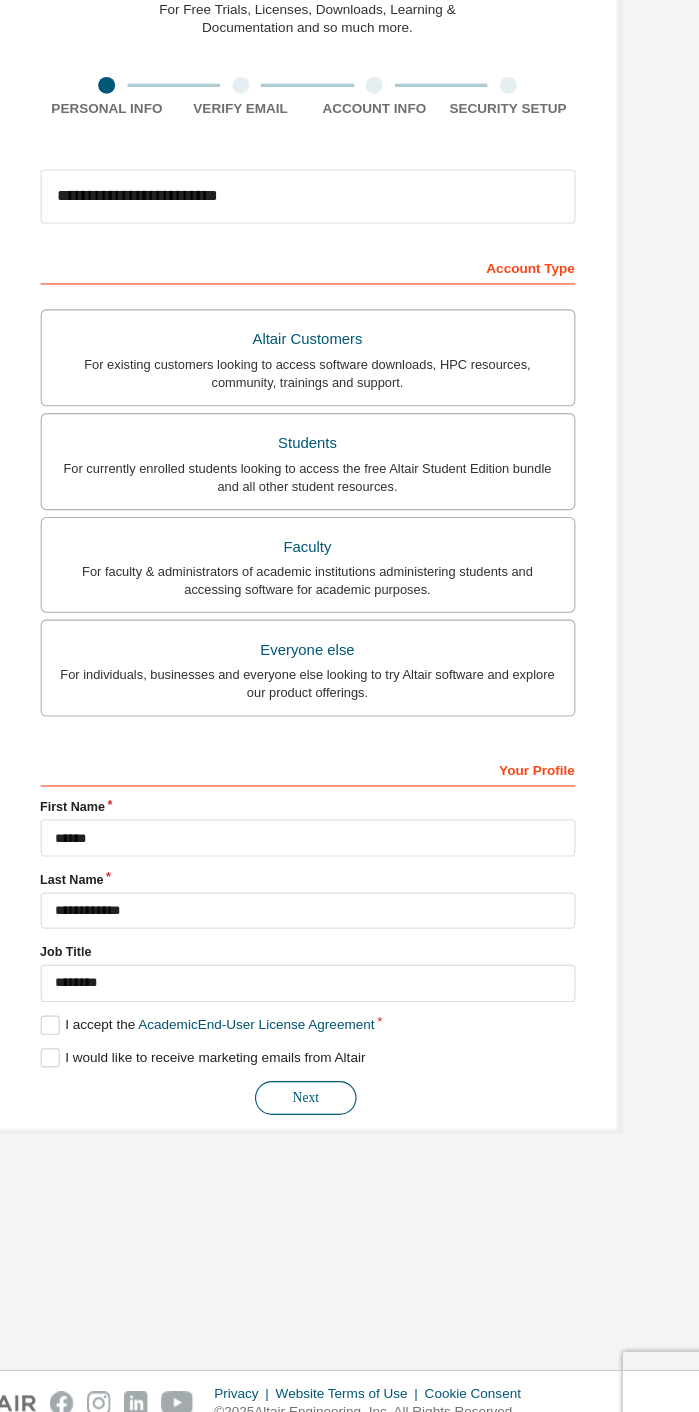 click on "Next" at bounding box center (348, 1113) 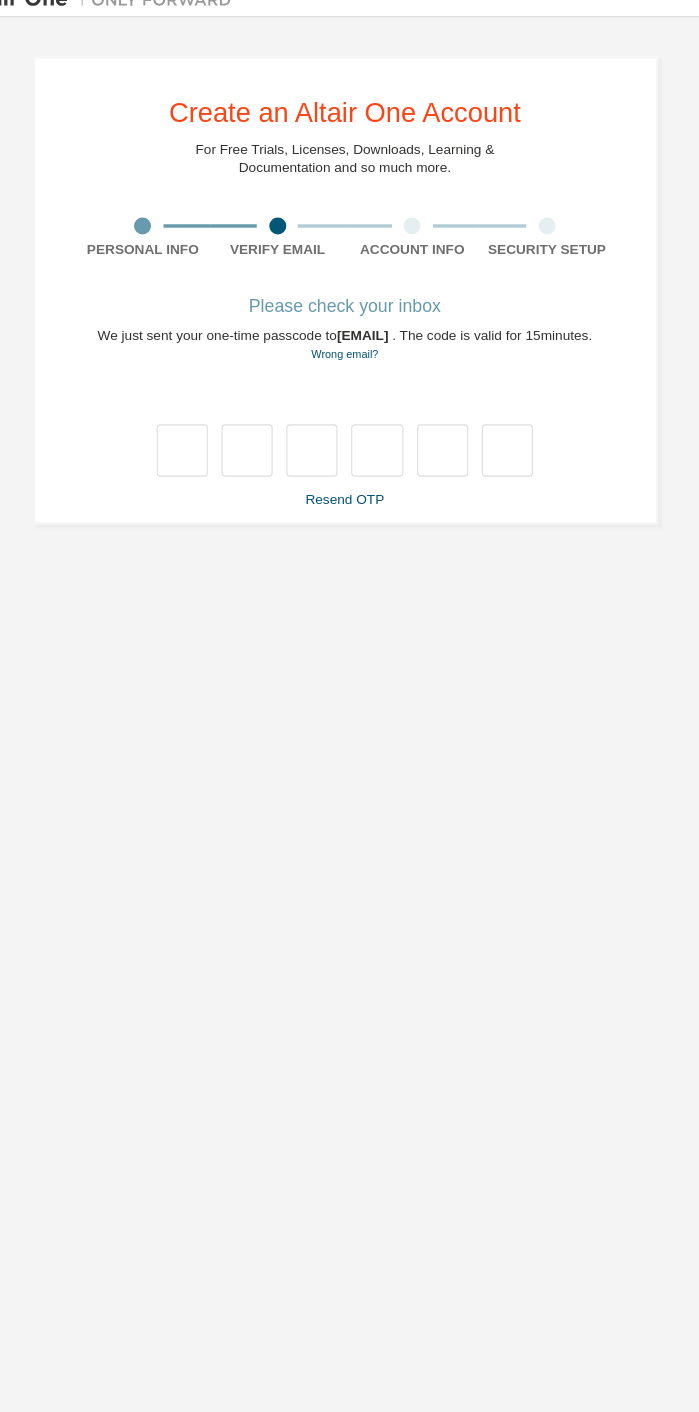 scroll, scrollTop: 27, scrollLeft: 0, axis: vertical 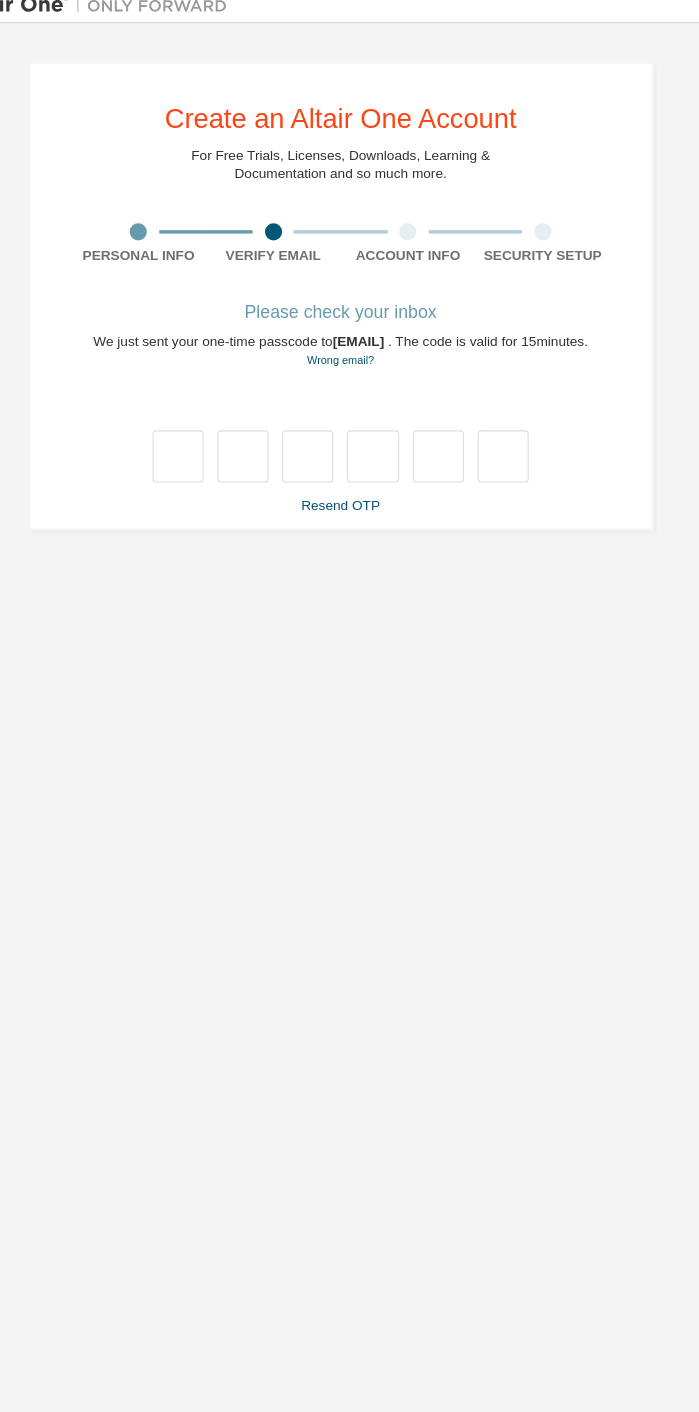 type on "*" 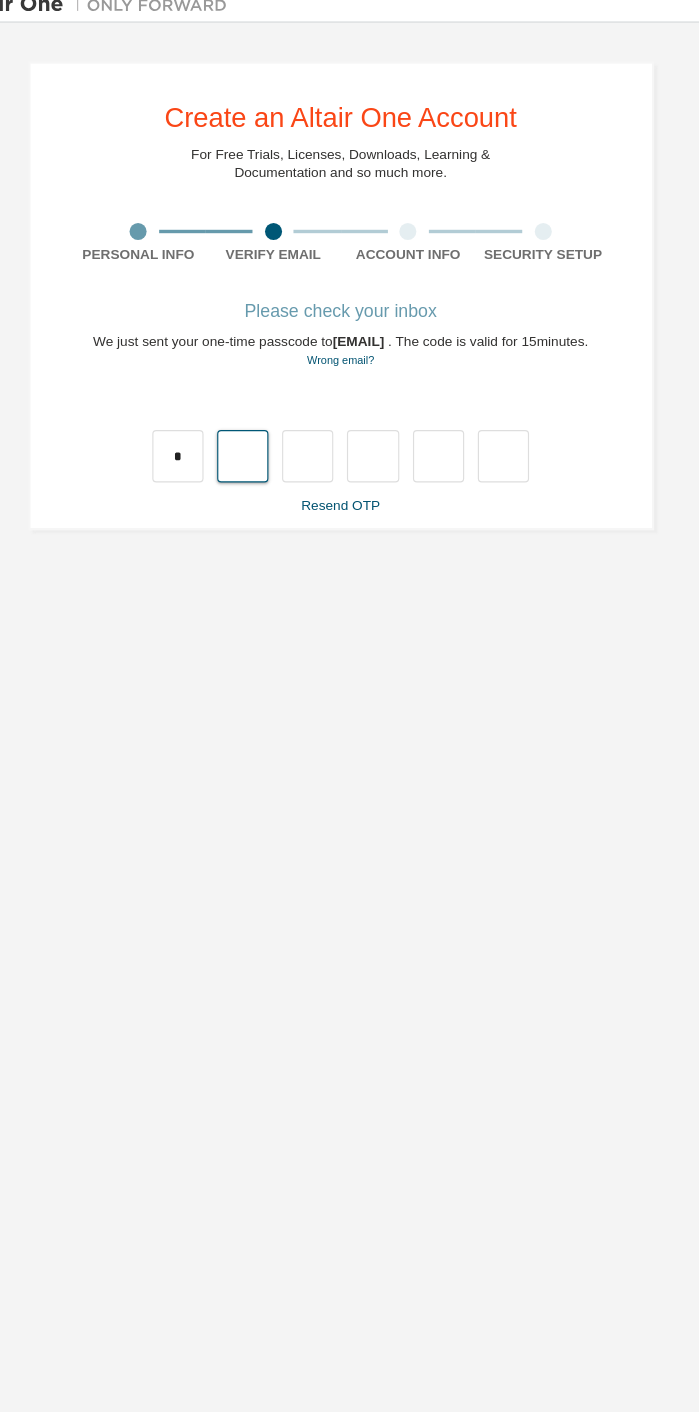 scroll, scrollTop: 27, scrollLeft: 0, axis: vertical 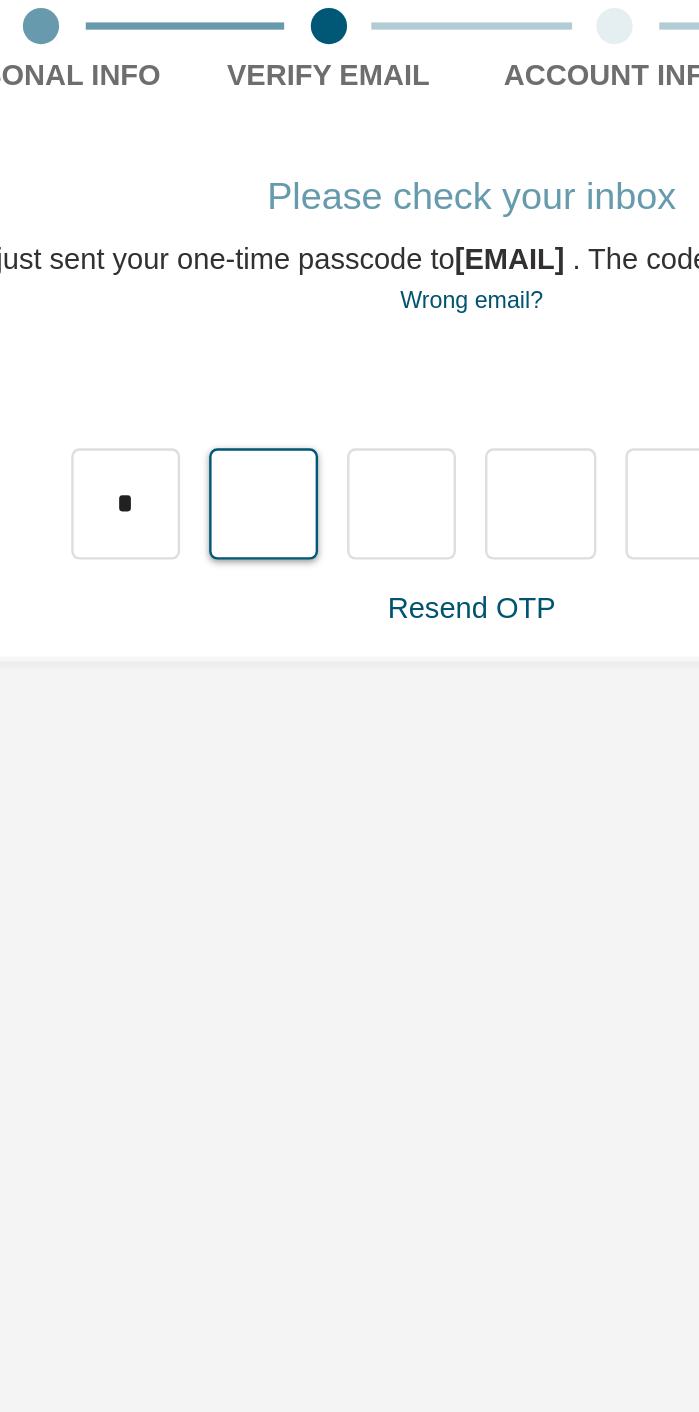 type on "*" 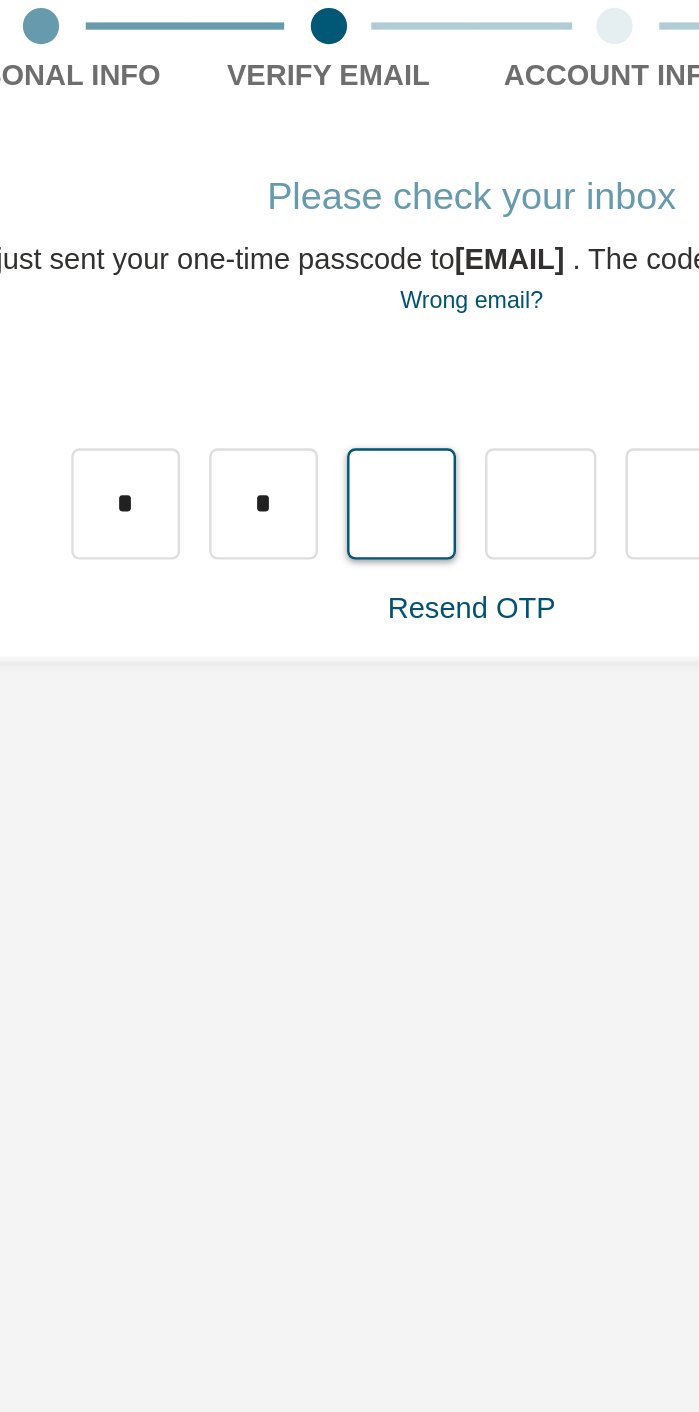 type on "*" 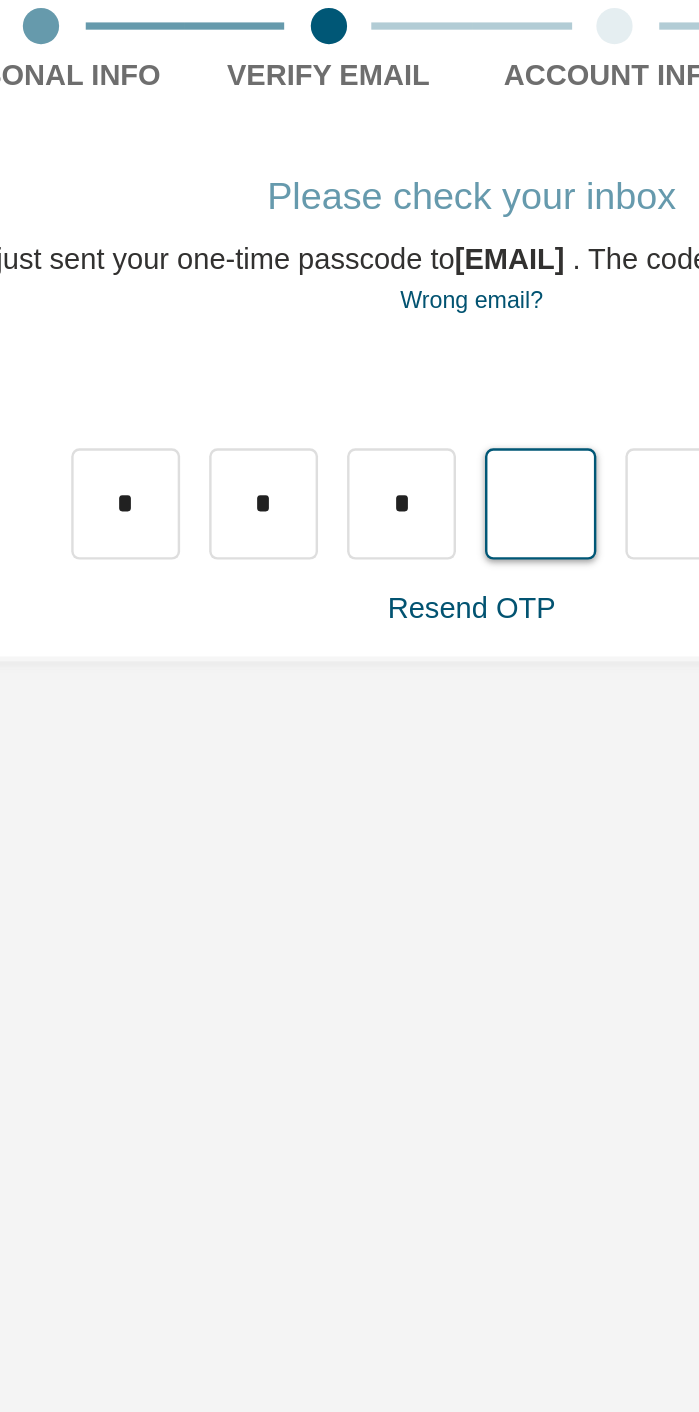 type on "*" 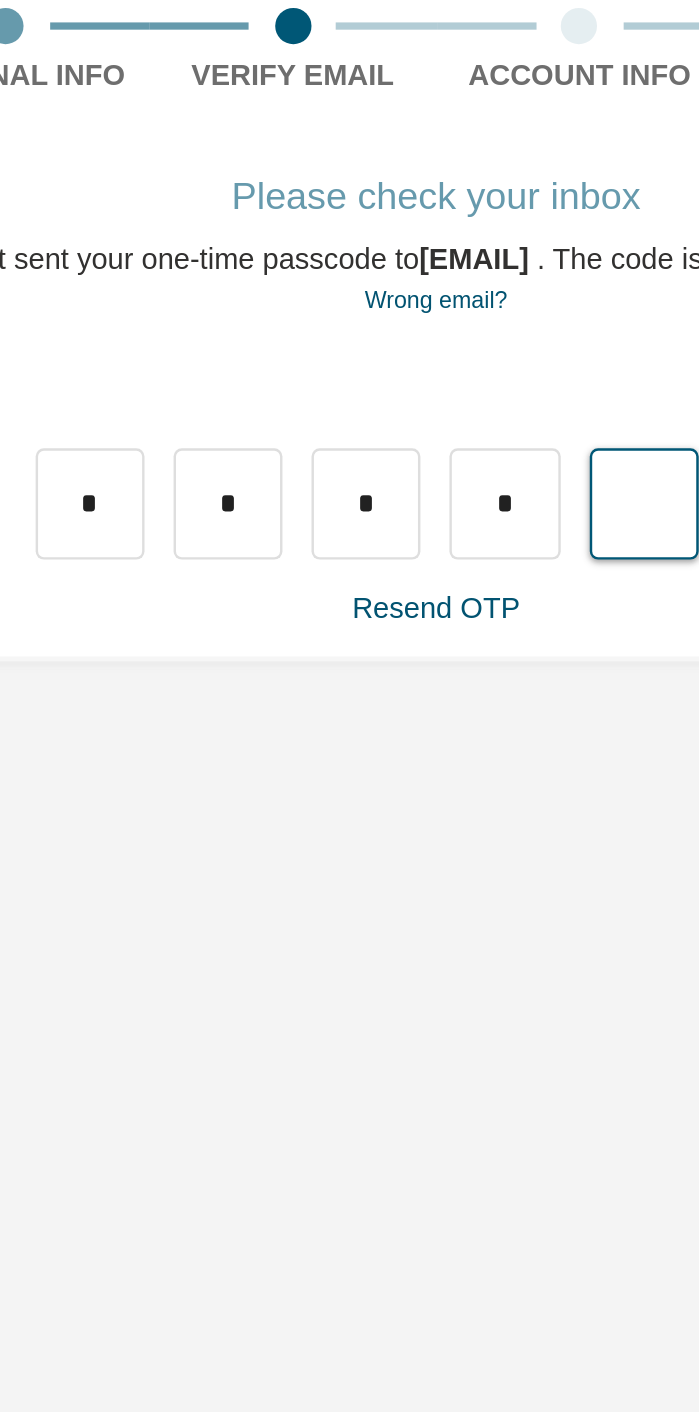 type on "*" 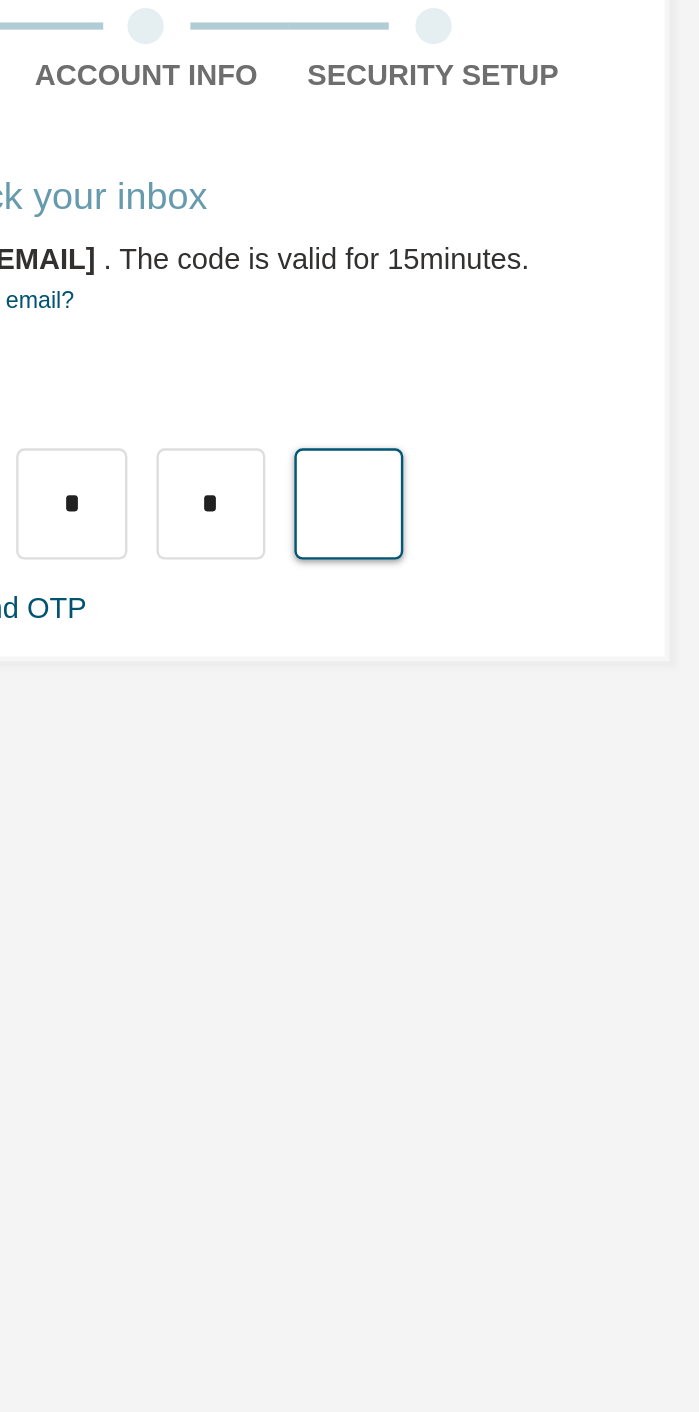 type on "*" 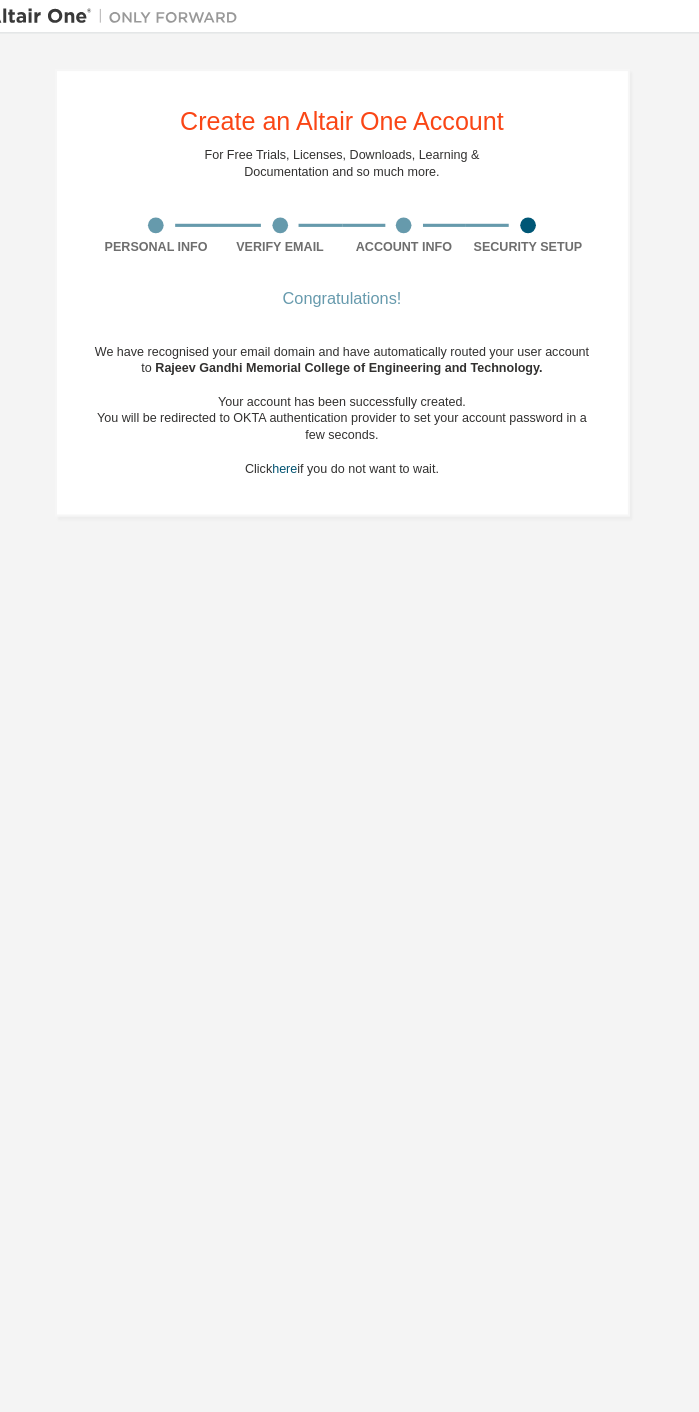 scroll, scrollTop: 27, scrollLeft: 0, axis: vertical 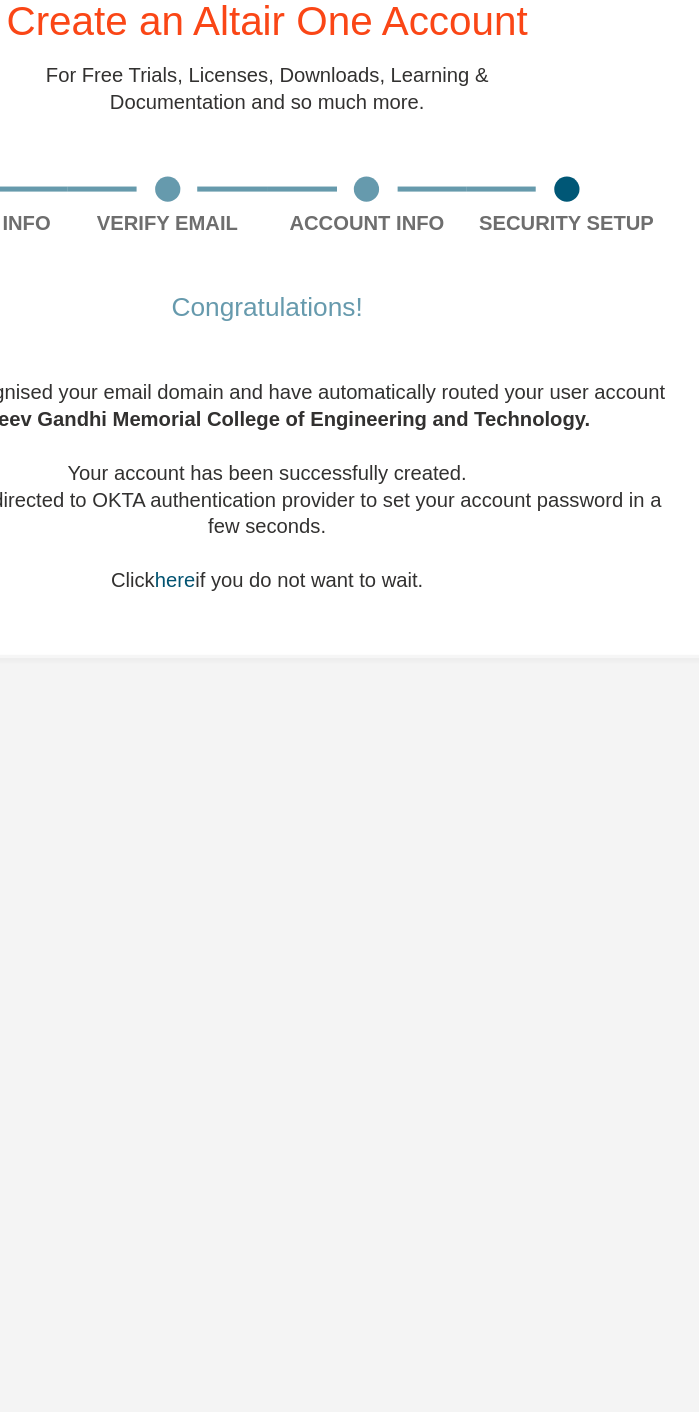 click at bounding box center [527, 215] 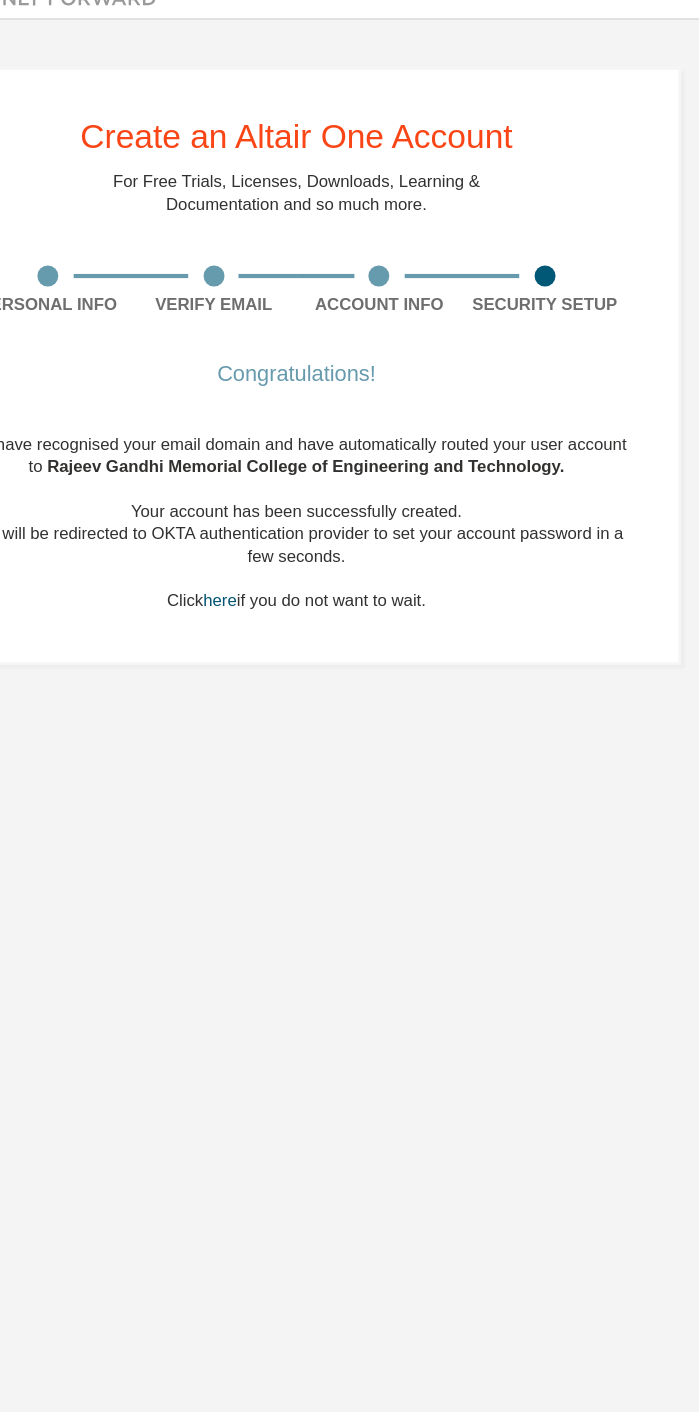 scroll, scrollTop: 27, scrollLeft: 0, axis: vertical 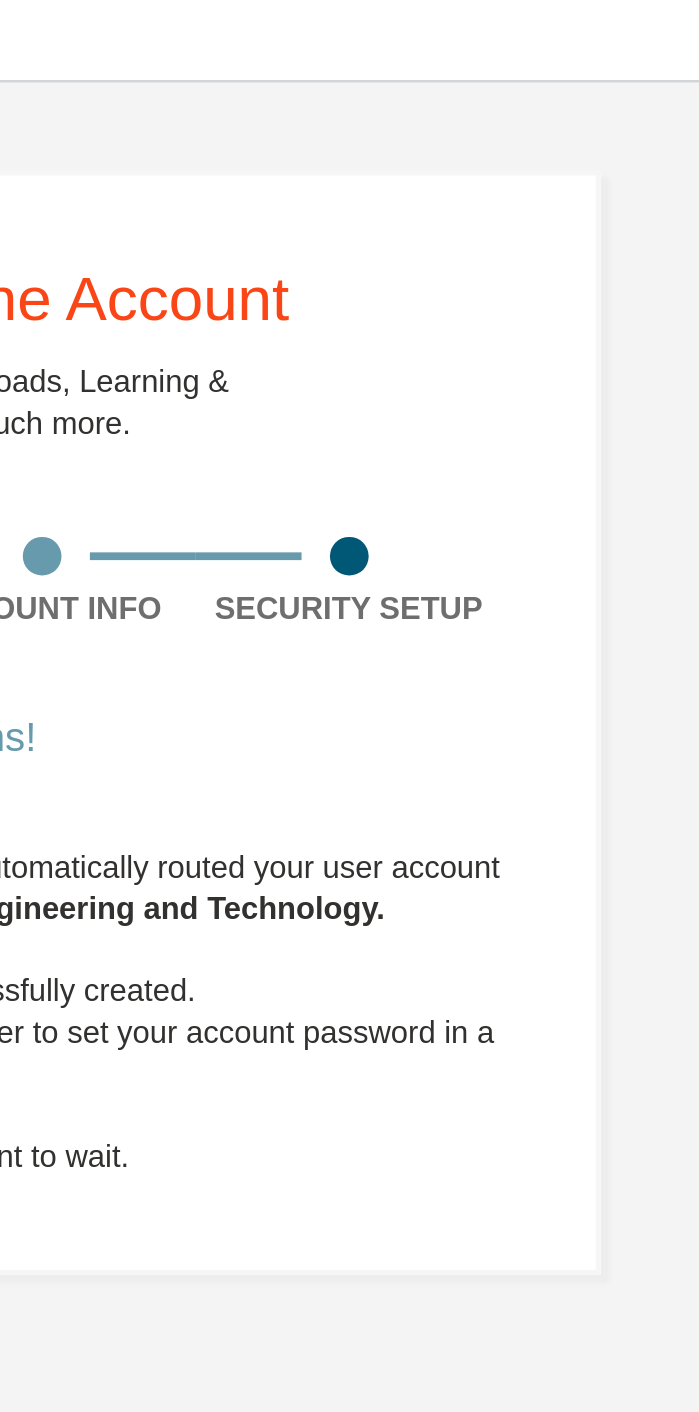 click on "Create an Altair One Account For Free Trials, Licenses, Downloads, Learning &  Documentation and so much more. Personal Info Verify Email Account Info Security Setup Congratulations! We have recognised your email domain and have automatically routed your user account to   [ORGANIZATION] . Your account has been successfully created. You will be redirected to OKTA authentication provider to set your account password in a few seconds. Click  here  if you do not want to wait." at bounding box center [350, 280] 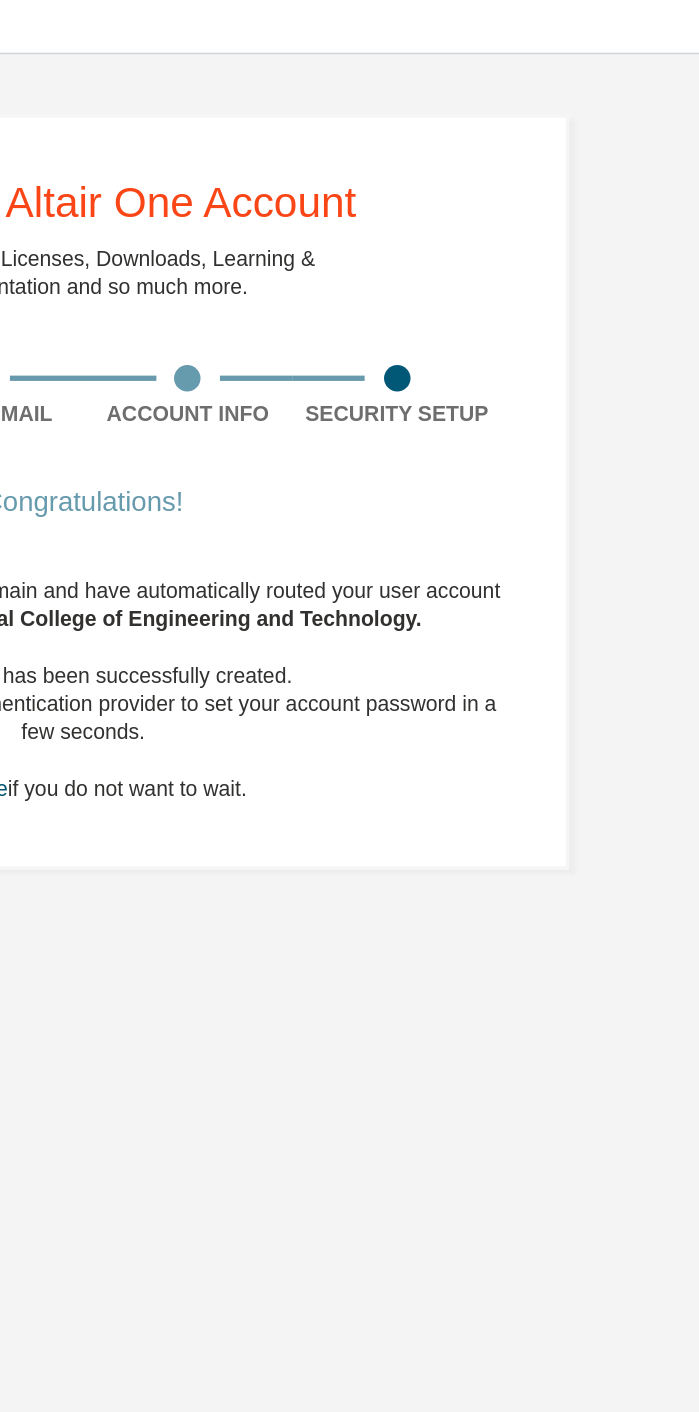 scroll, scrollTop: 27, scrollLeft: 0, axis: vertical 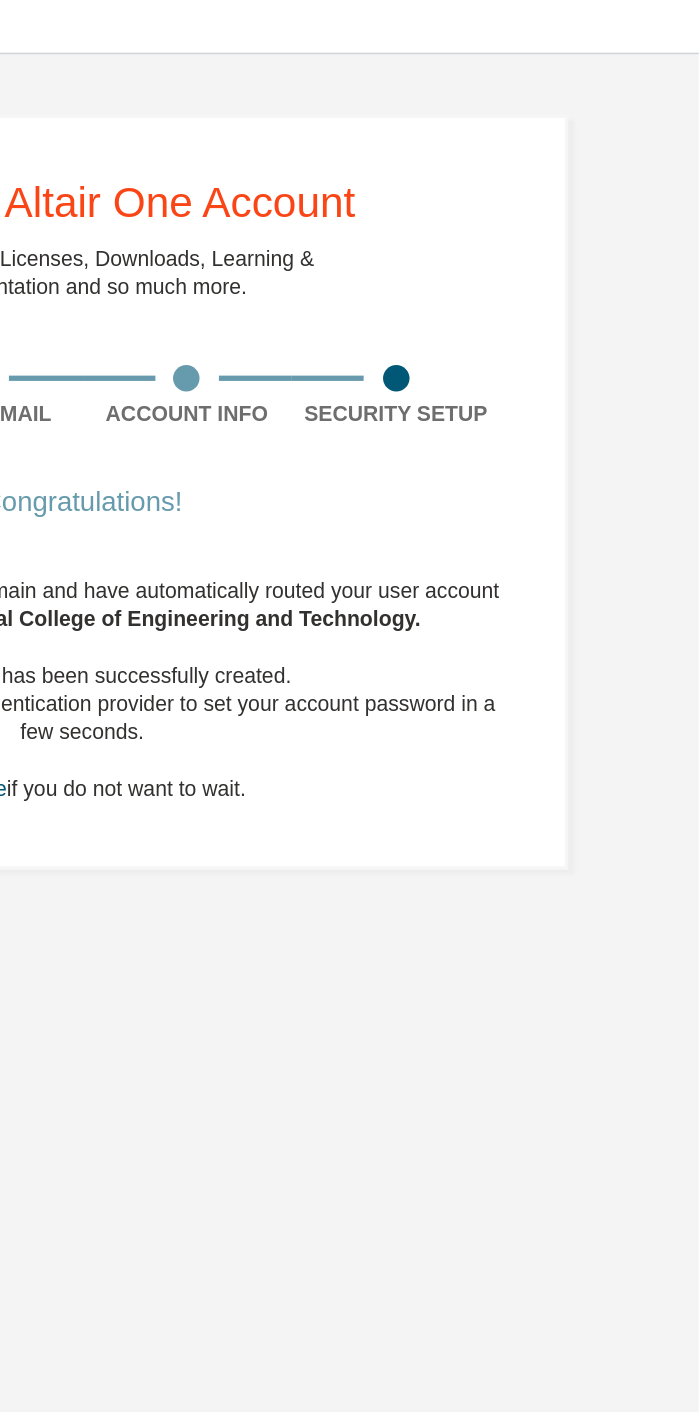 click on "Security Setup" at bounding box center (527, 236) 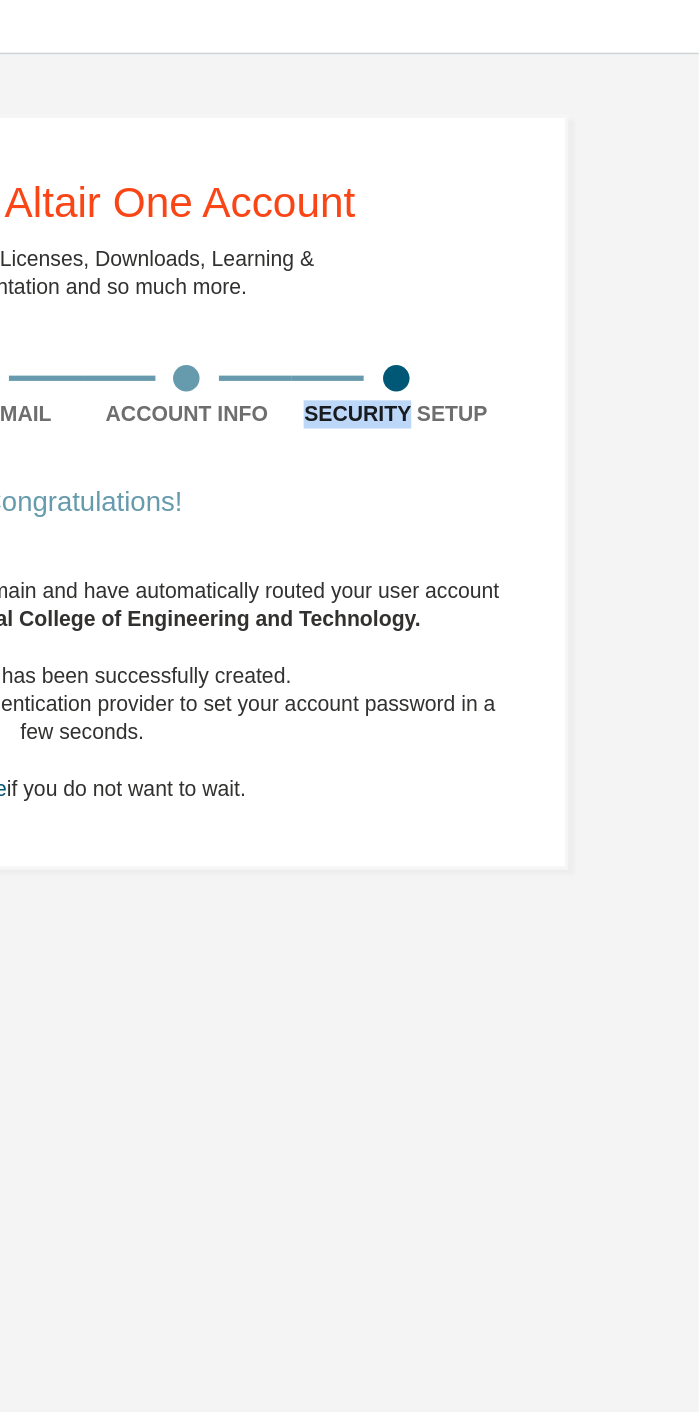 click on "Create an Altair One Account For Free Trials, Licenses, Downloads, Learning &  Documentation and so much more. Personal Info Verify Email Account Info Security Setup Congratulations! We have recognised your email domain and have automatically routed your user account to   [ORGANIZATION] . Your account has been successfully created. You will be redirected to OKTA authentication provider to set your account password in a few seconds. Click  here  if you do not want to wait." at bounding box center [350, 280] 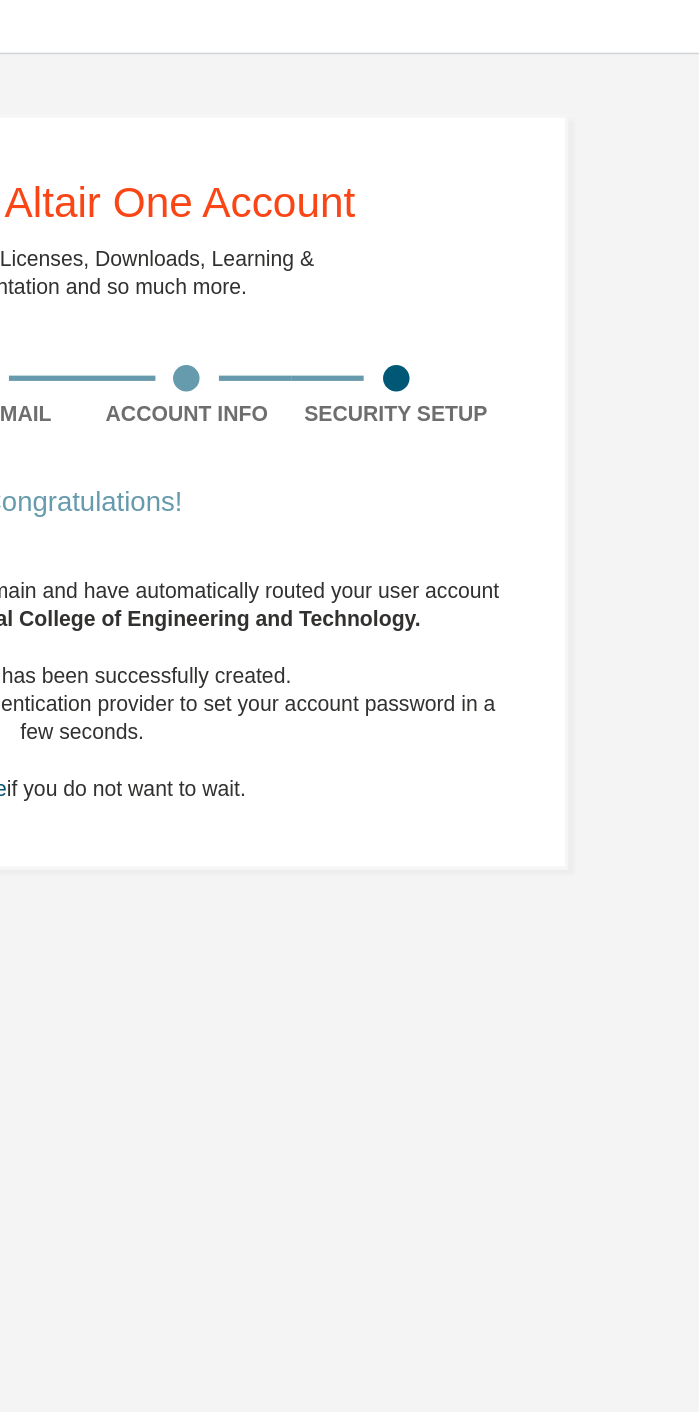 click on "Create an Altair One Account For Free Trials, Licenses, Downloads, Learning &  Documentation and so much more. Personal Info Verify Email Account Info Security Setup Congratulations! We have recognised your email domain and have automatically routed your user account to   [ORGANIZATION] . Your account has been successfully created. You will be redirected to OKTA authentication provider to set your account password in a few seconds. Click  here  if you do not want to wait." at bounding box center (350, 280) 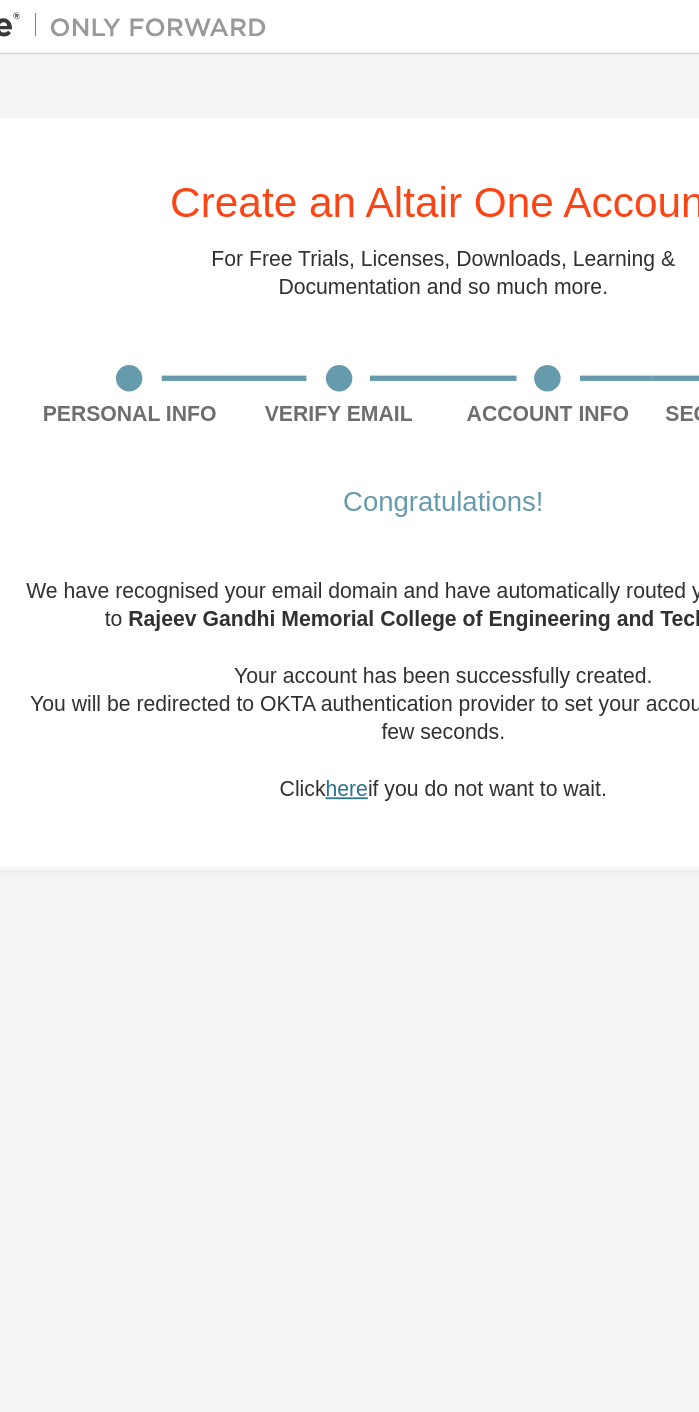 click on "here" at bounding box center (295, 448) 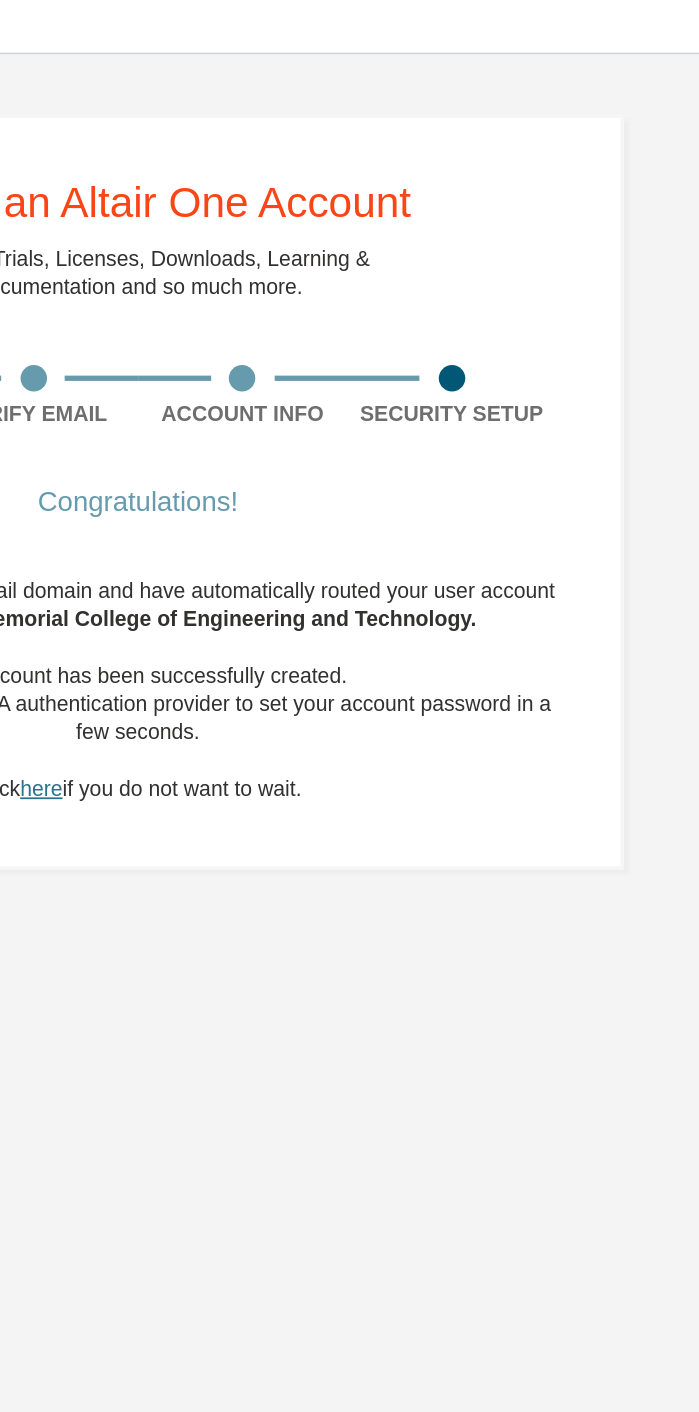 scroll, scrollTop: 27, scrollLeft: 0, axis: vertical 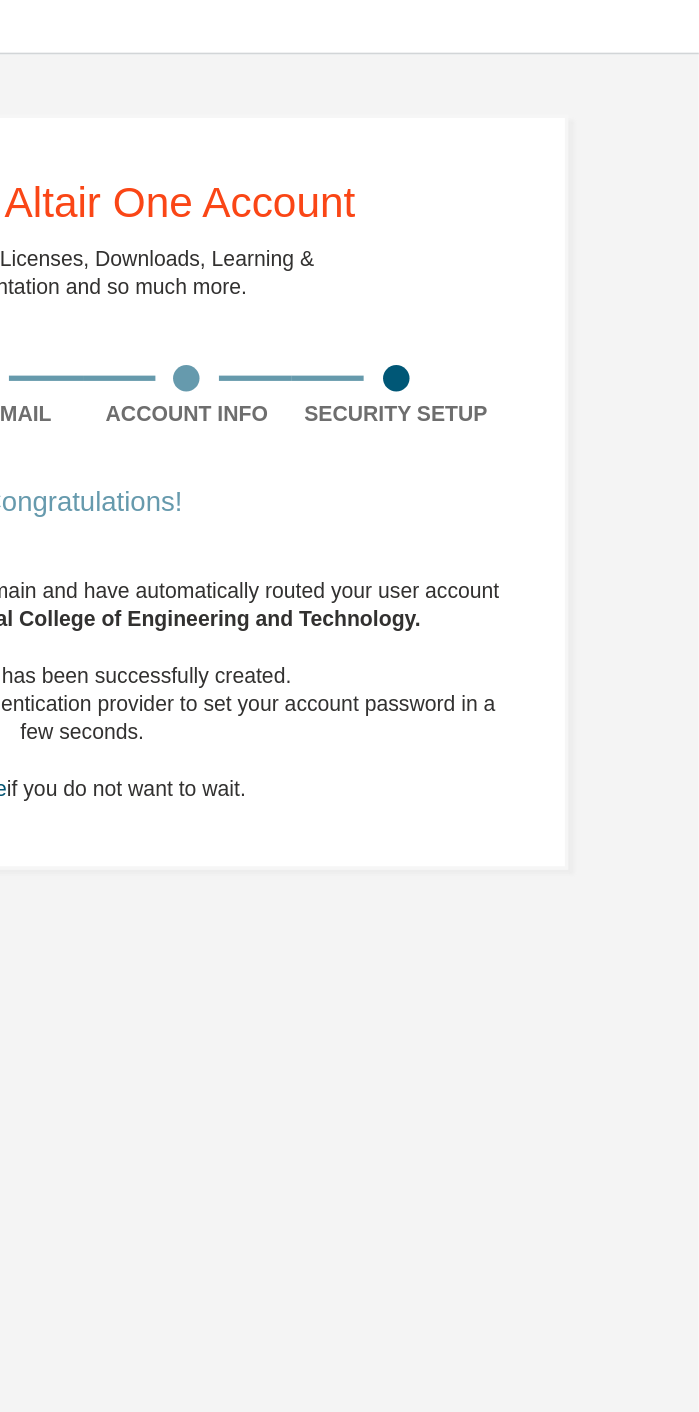 click at bounding box center (527, 215) 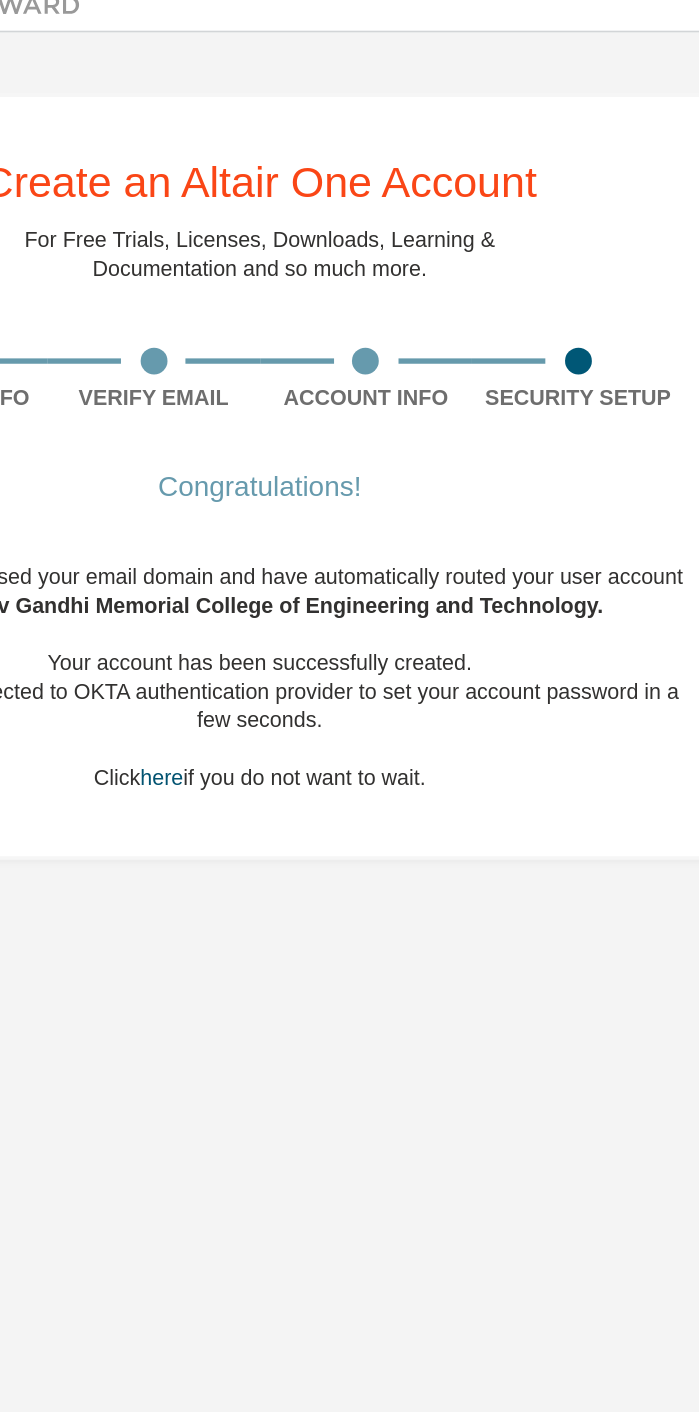 scroll, scrollTop: 39, scrollLeft: 0, axis: vertical 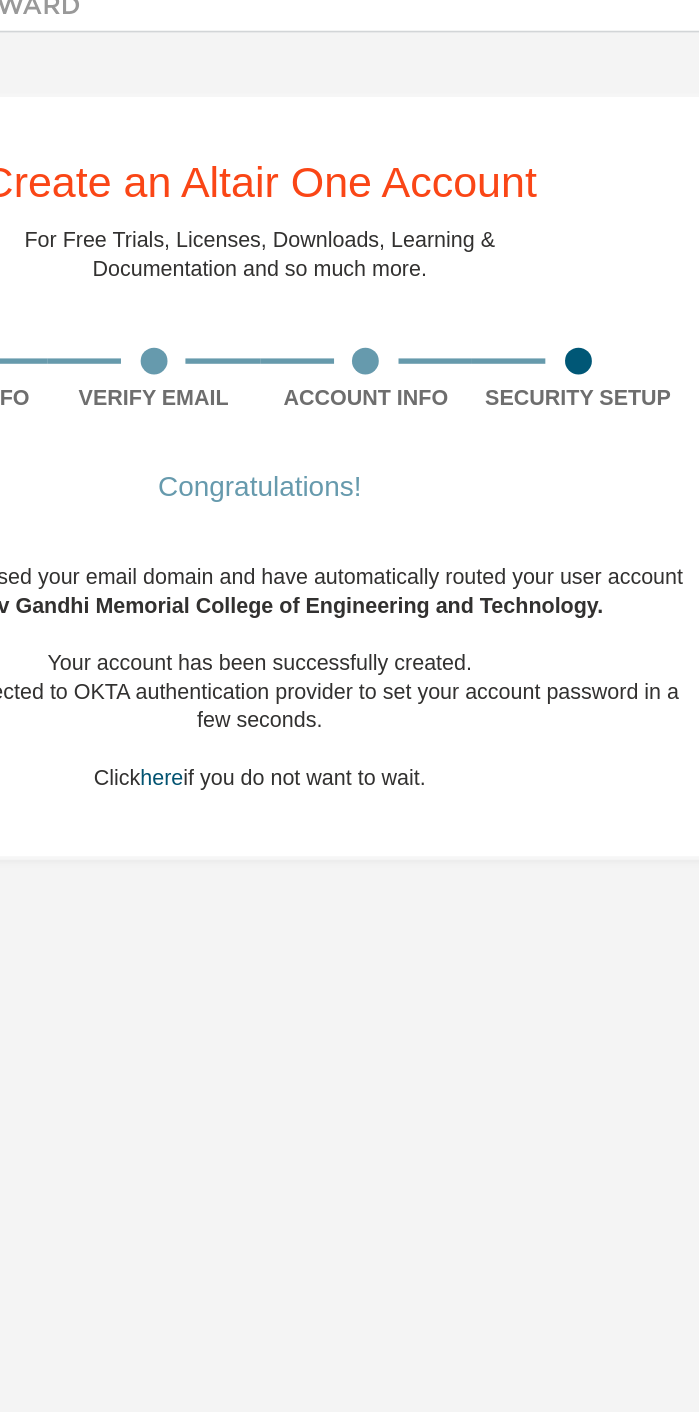 click on "Account Info" at bounding box center [409, 236] 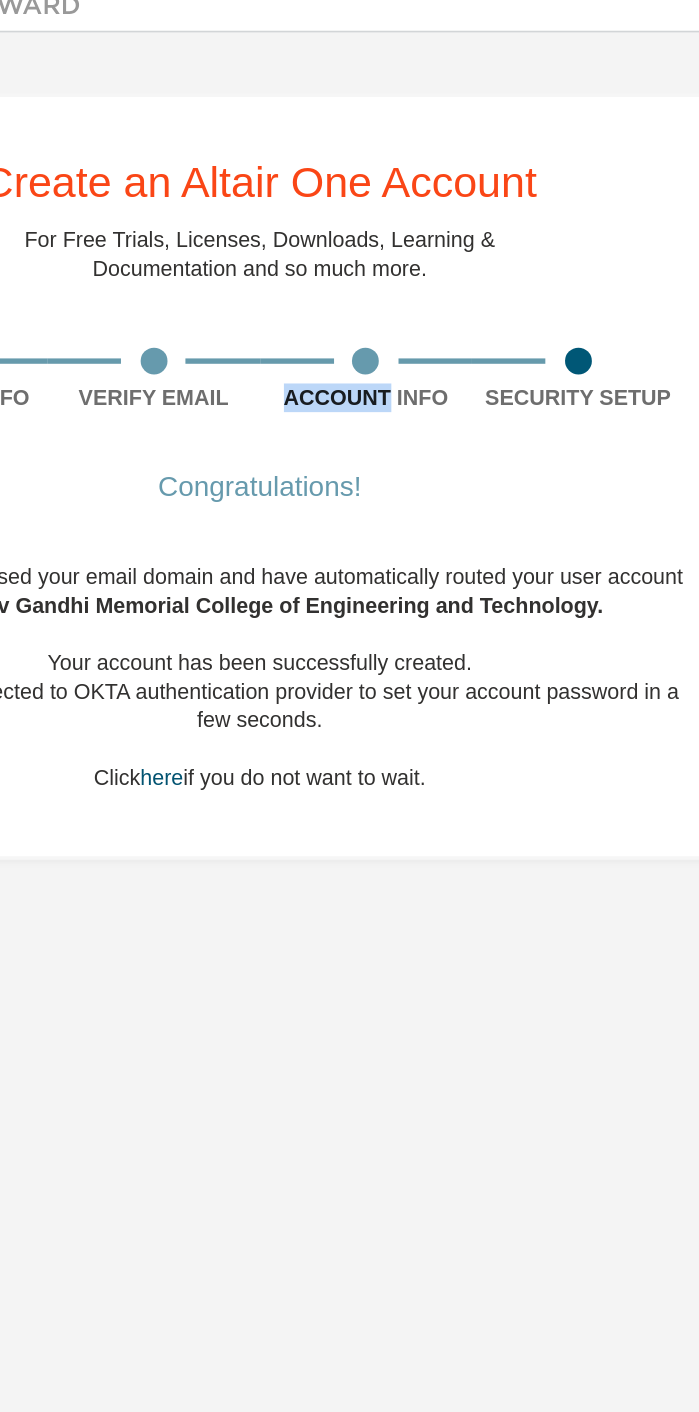 click on "Security Setup" at bounding box center [527, 236] 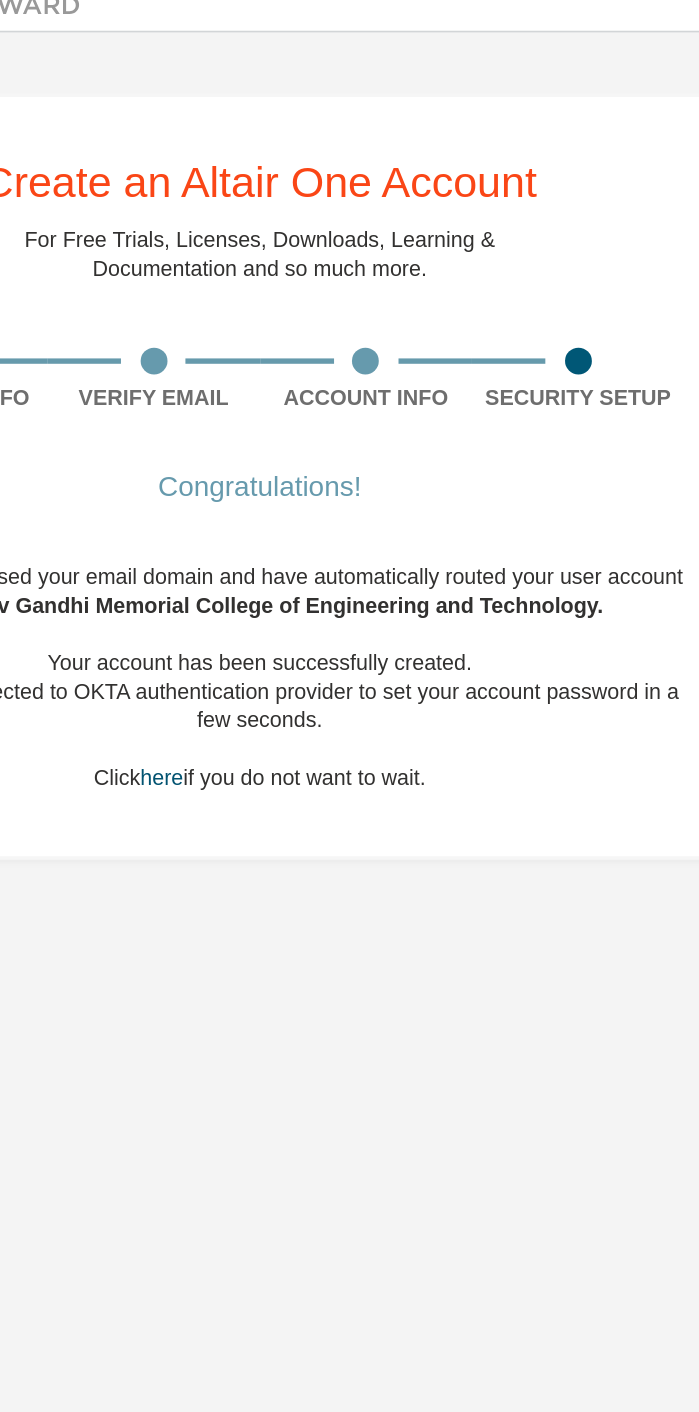 click at bounding box center [527, 215] 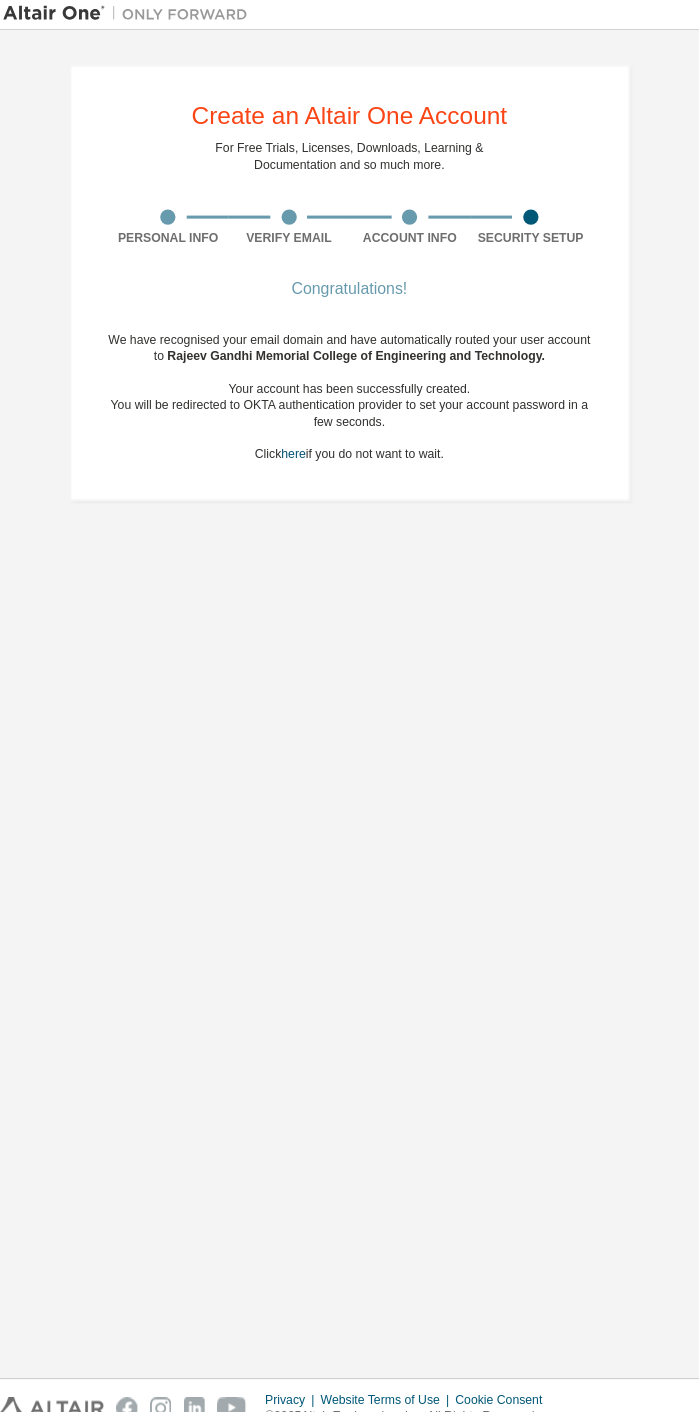 scroll, scrollTop: 39, scrollLeft: 0, axis: vertical 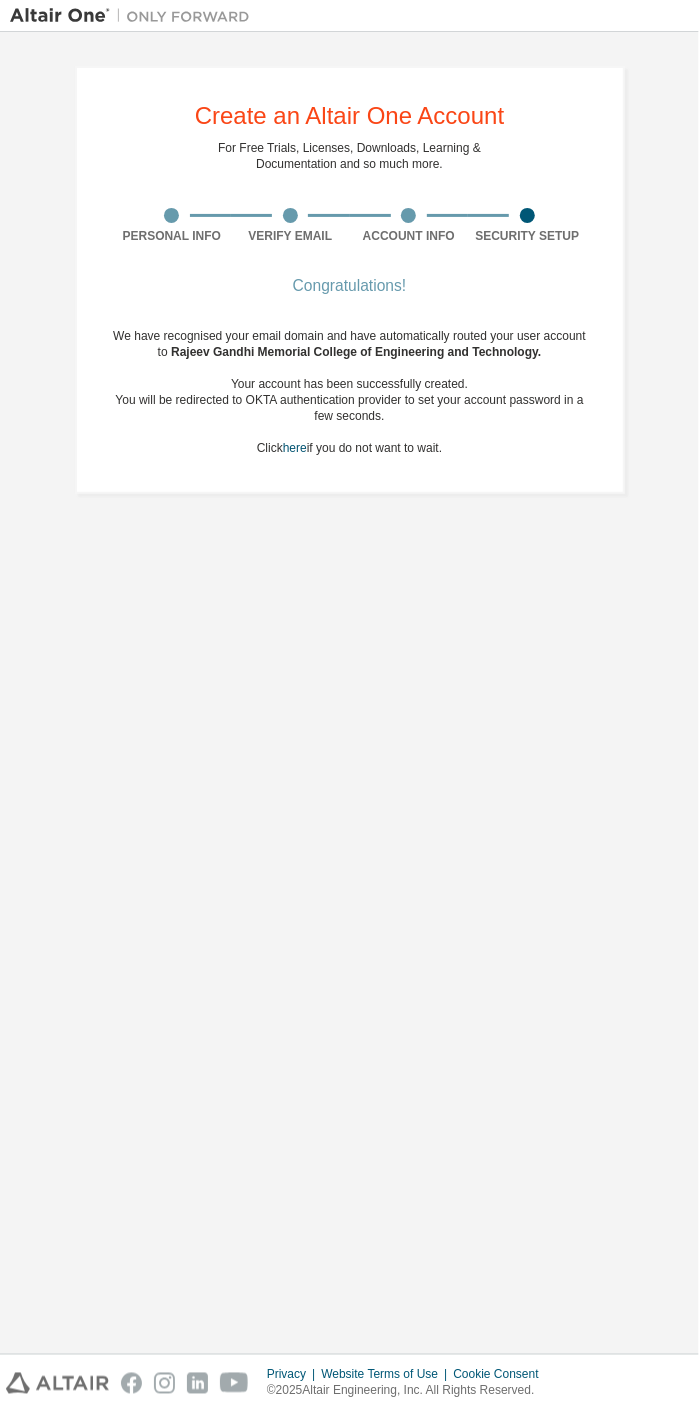 click on "Verify Email" at bounding box center [290, 226] 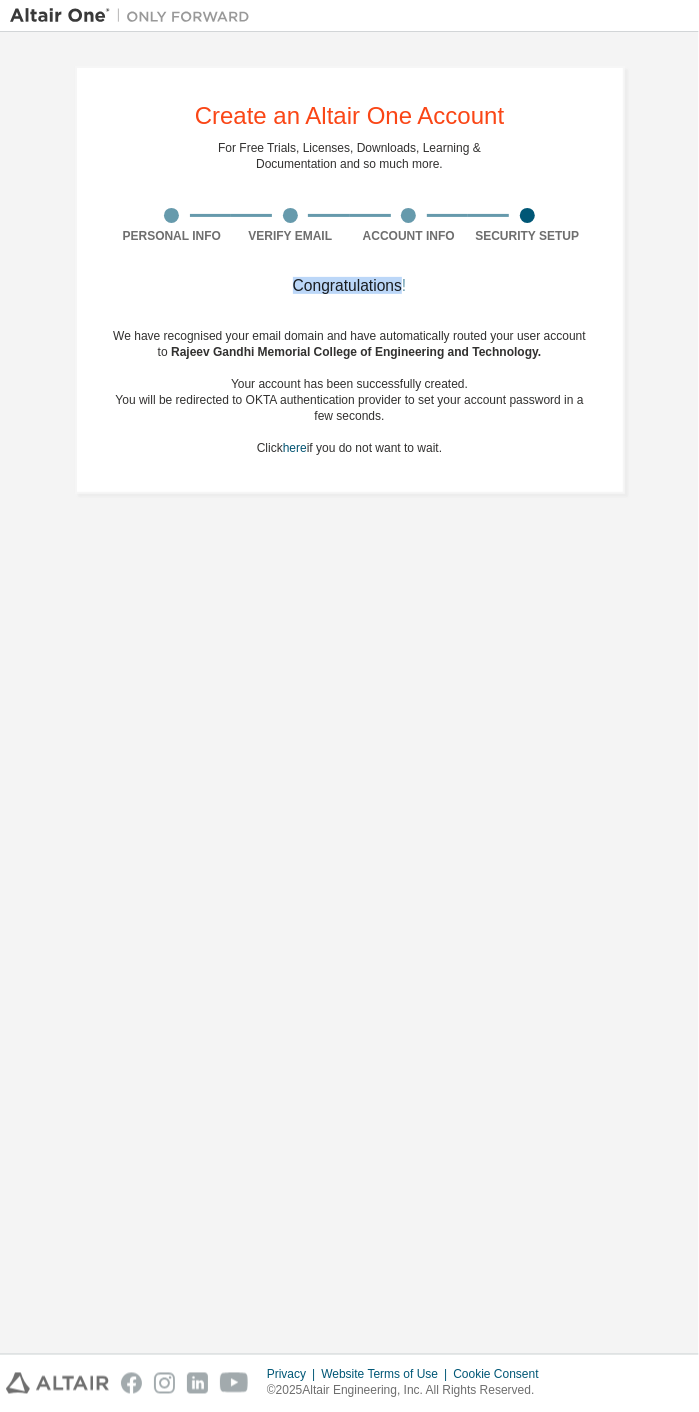 click on "Create an Altair One Account For Free Trials, Licenses, Downloads, Learning &  Documentation and so much more. Personal Info Verify Email Account Info Security Setup Congratulations! We have recognised your email domain and have automatically routed your user account to   [ORGANIZATION] . Your account has been successfully created. You will be redirected to OKTA authentication provider to set your account password in a few seconds. Click  here  if you do not want to wait." at bounding box center (349, 693) 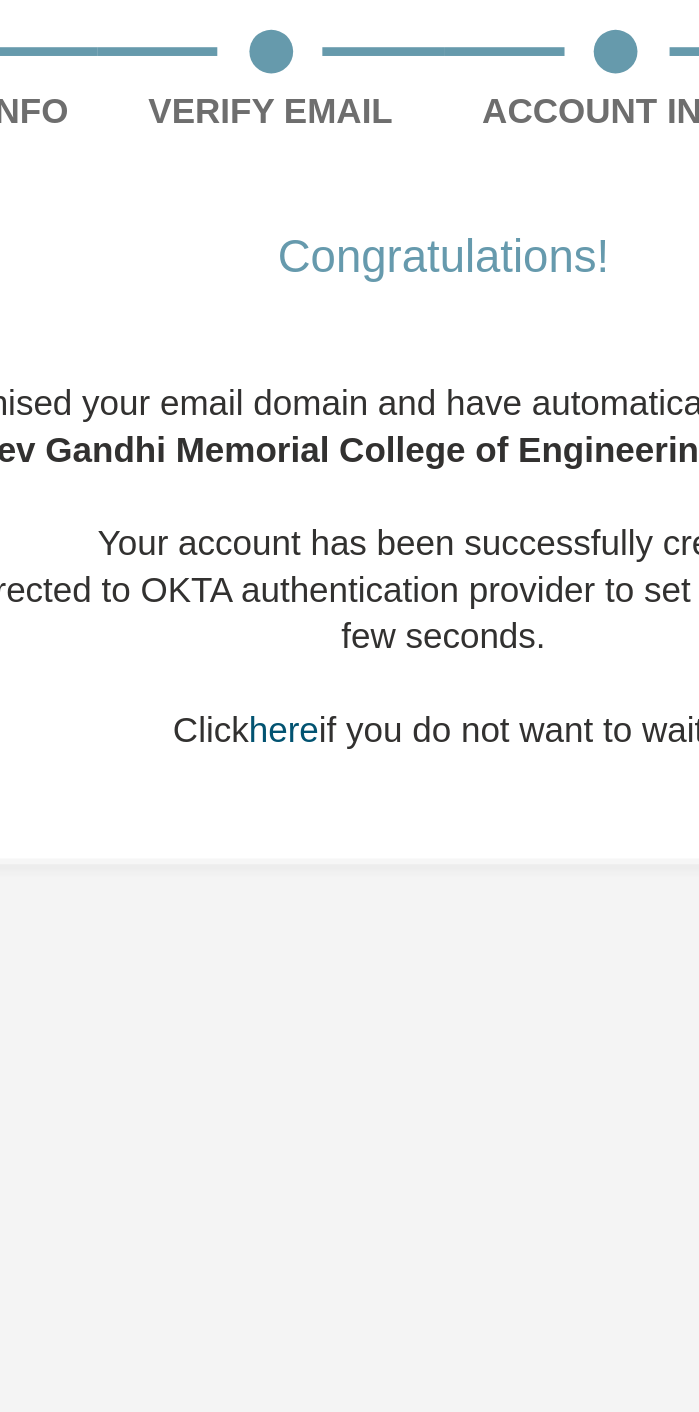 scroll, scrollTop: 39, scrollLeft: 0, axis: vertical 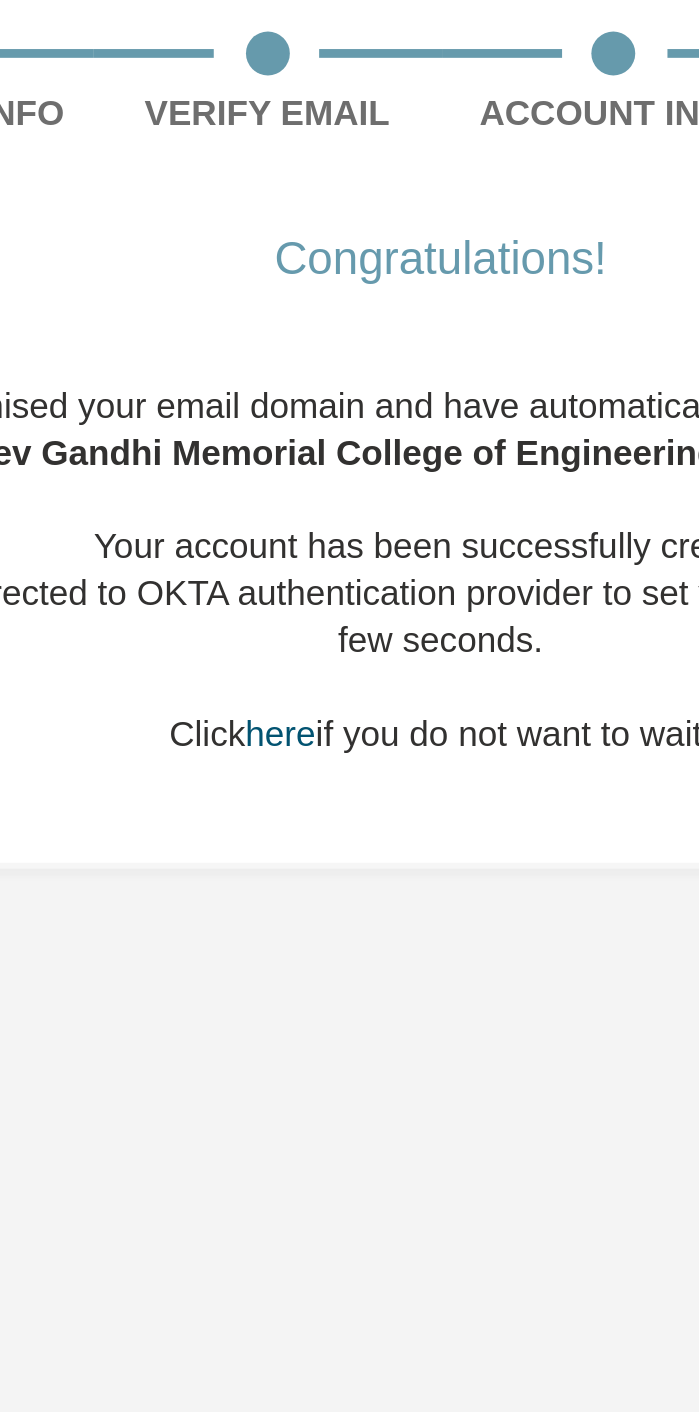 click on "[ORGANIZATION]." at bounding box center (356, 352) 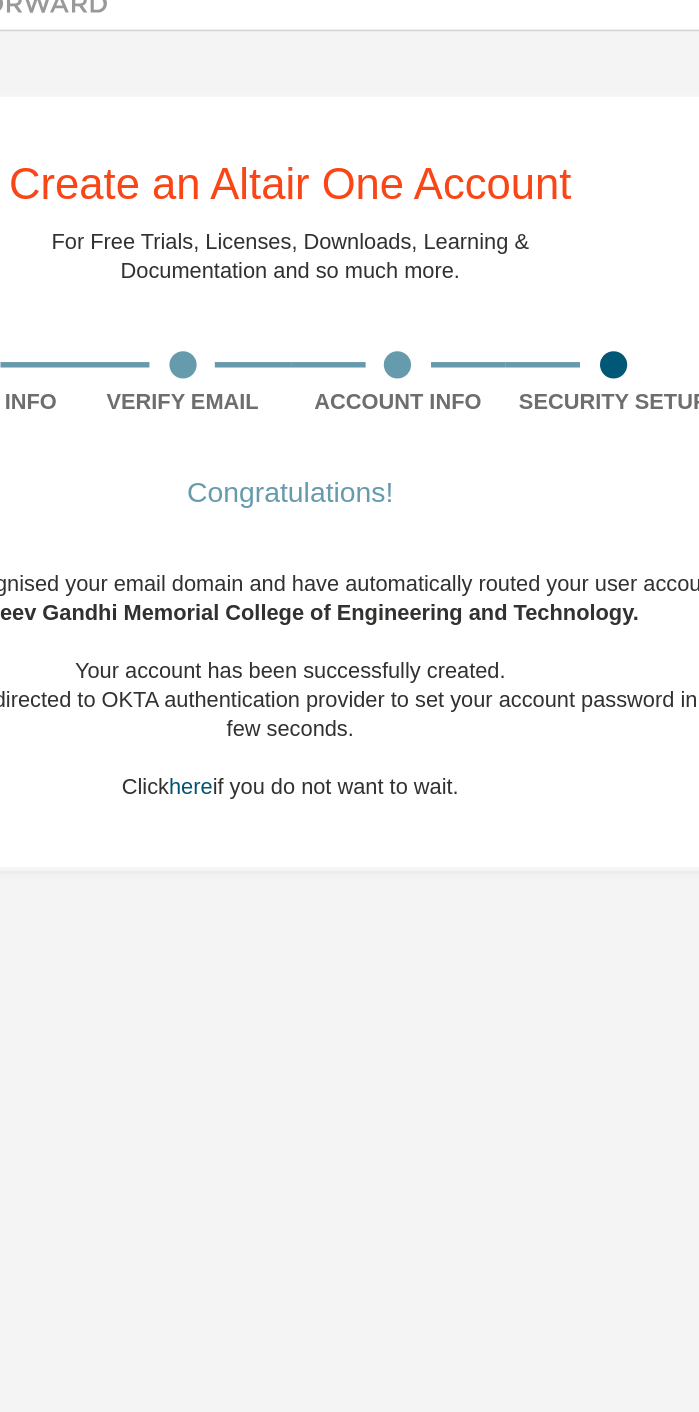 scroll, scrollTop: 39, scrollLeft: 0, axis: vertical 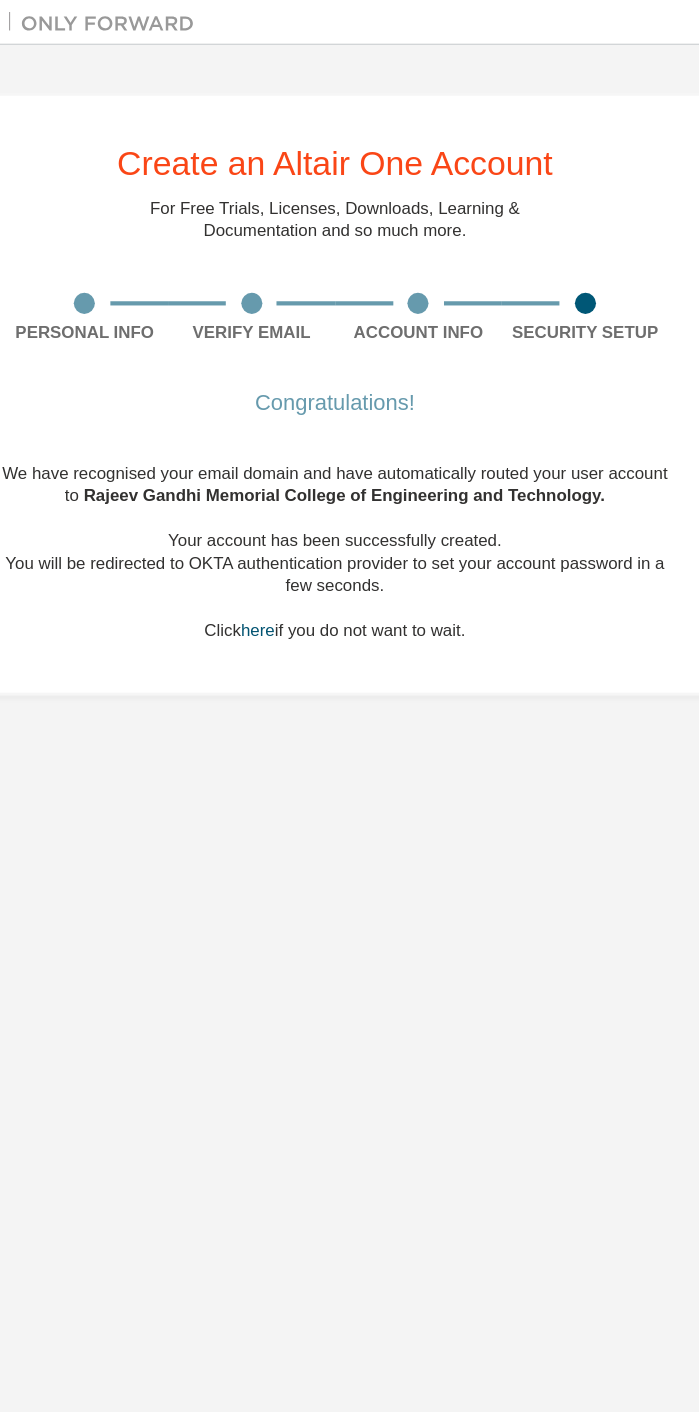 click on "For Free Trials, Licenses, Downloads, Learning &  Documentation and so much more." at bounding box center (349, 156) 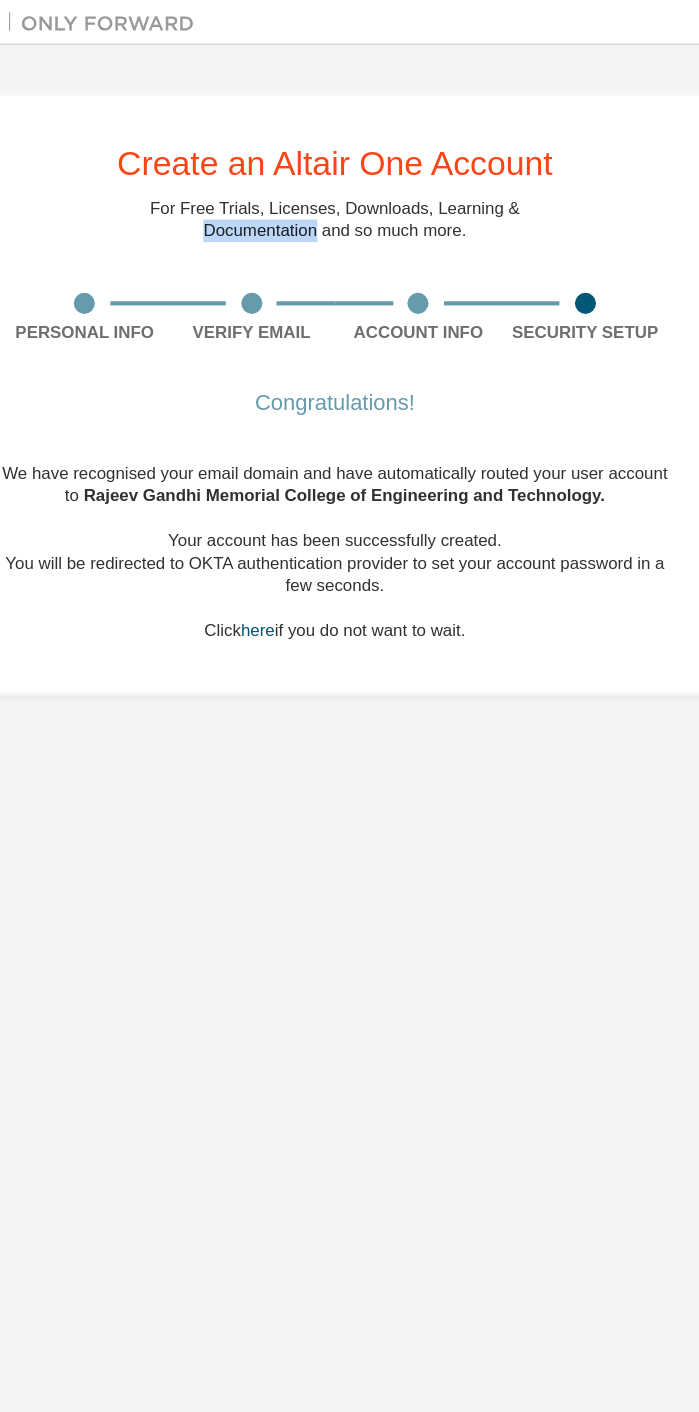 click on "Create an Altair One Account" at bounding box center [350, 116] 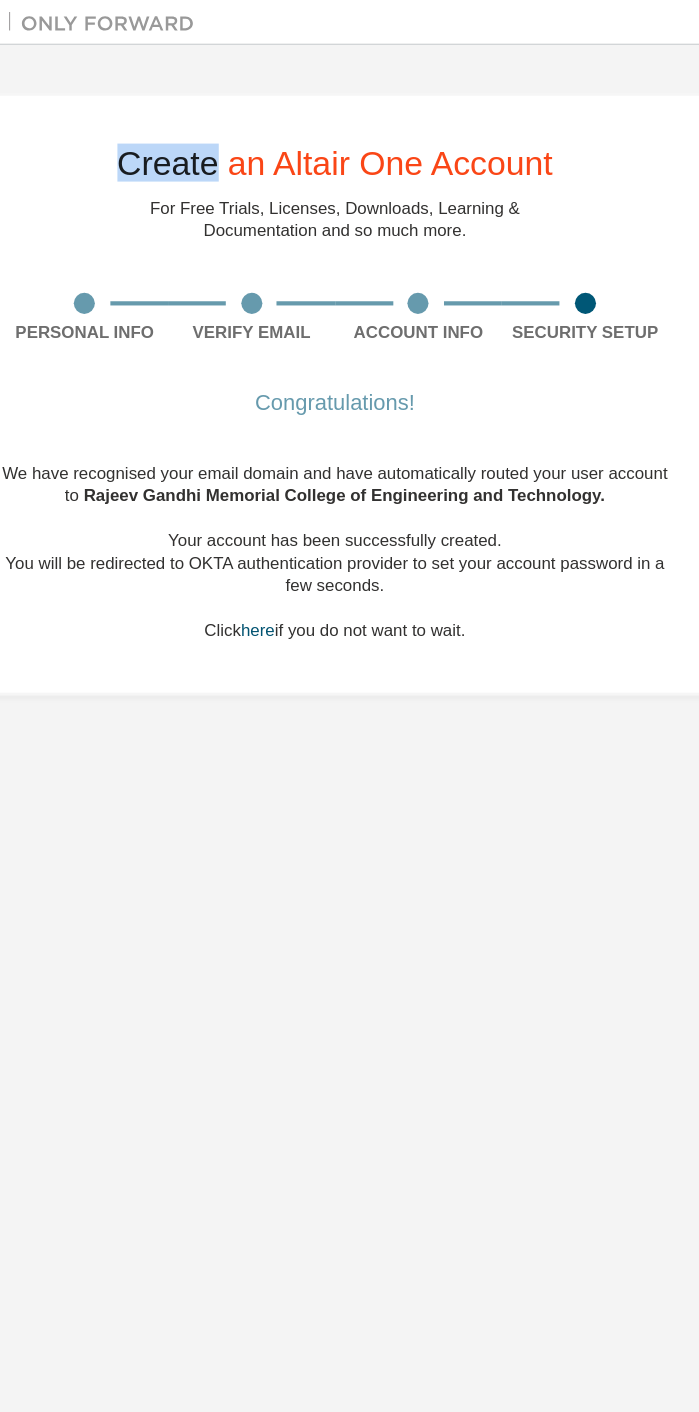 click on "Congratulations!" at bounding box center (350, 286) 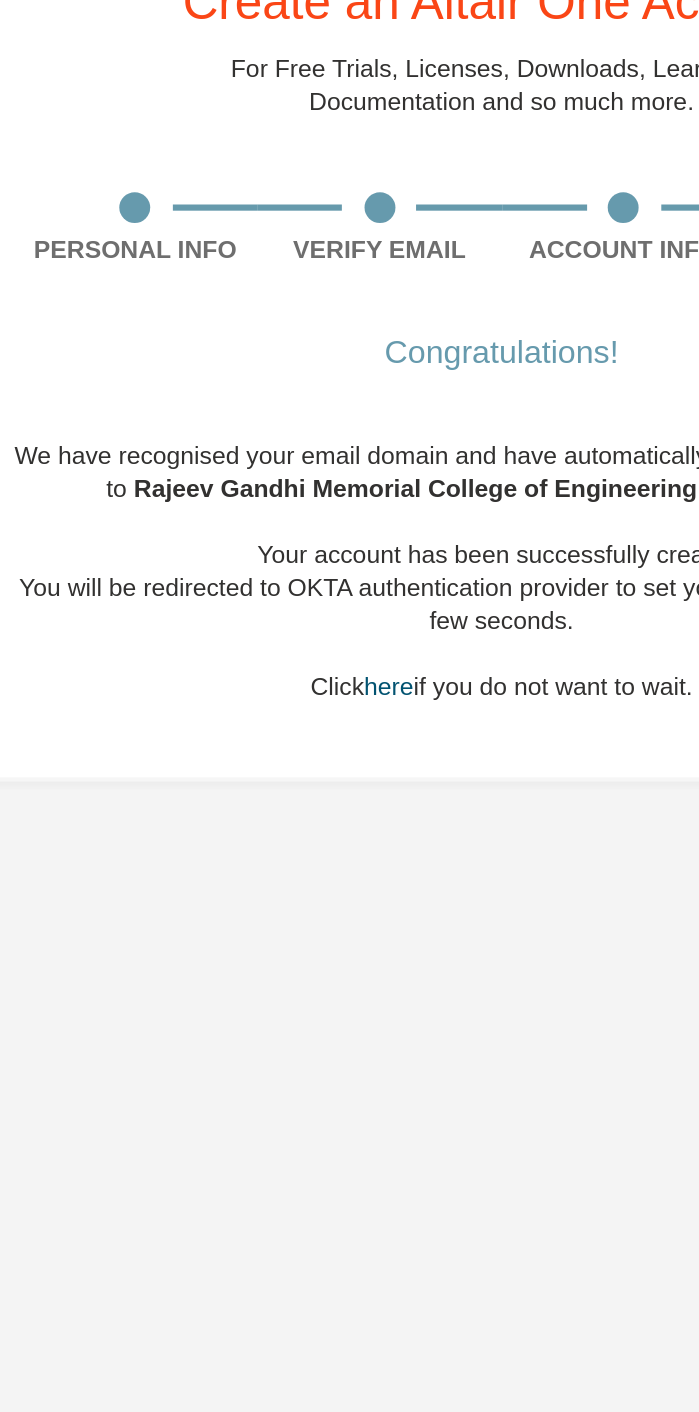 scroll, scrollTop: 39, scrollLeft: 0, axis: vertical 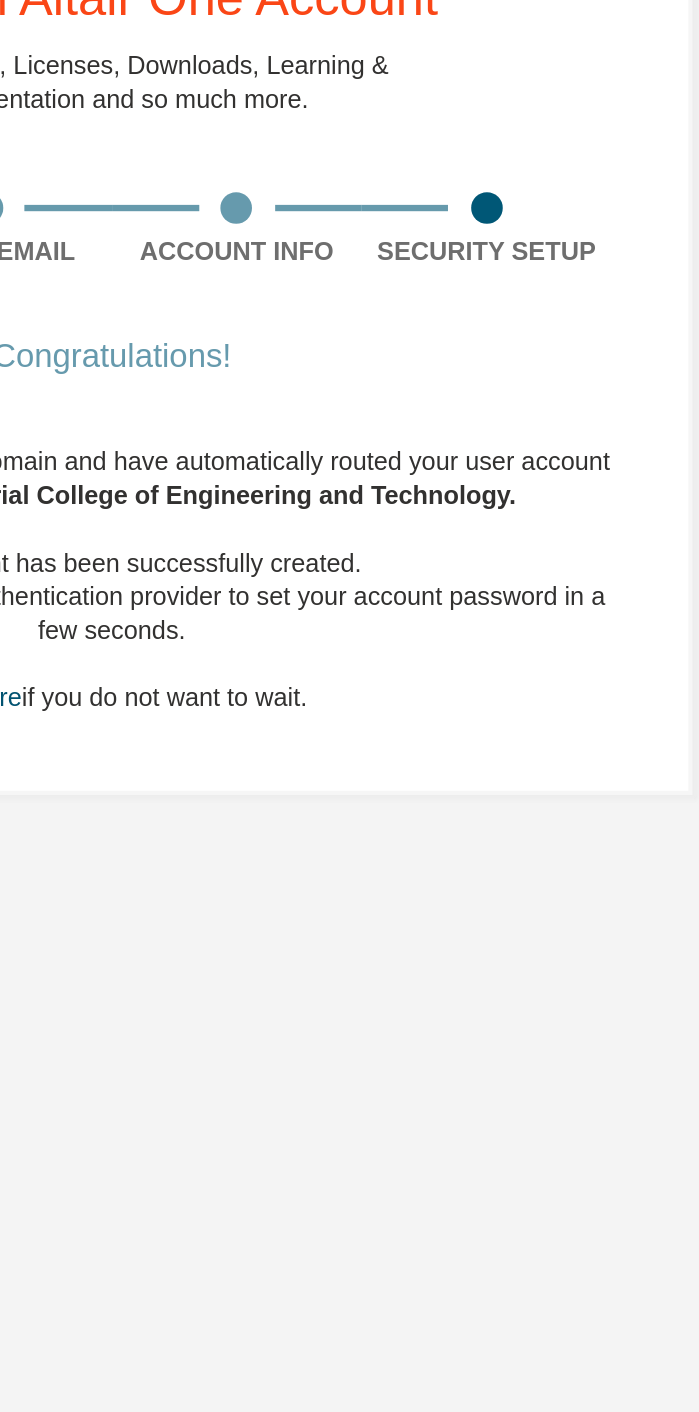 click on "Security Setup" at bounding box center [527, 236] 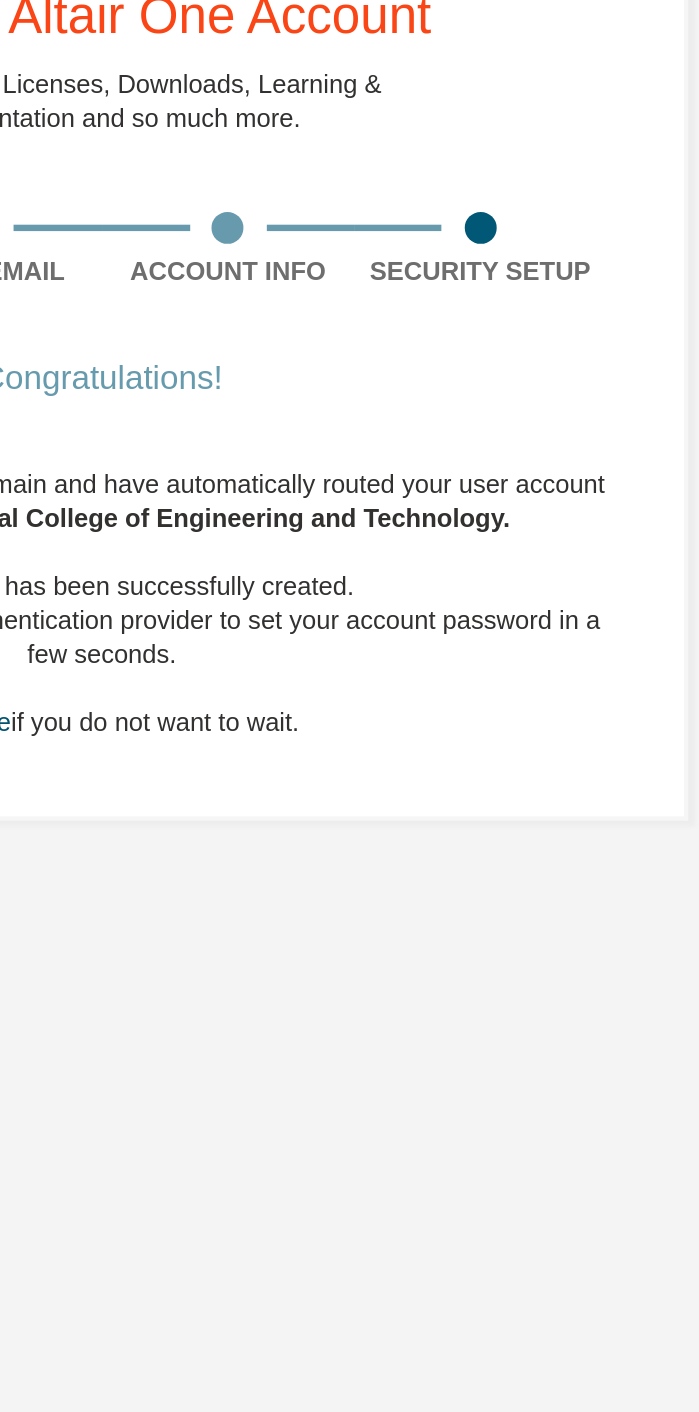 scroll, scrollTop: 39, scrollLeft: 0, axis: vertical 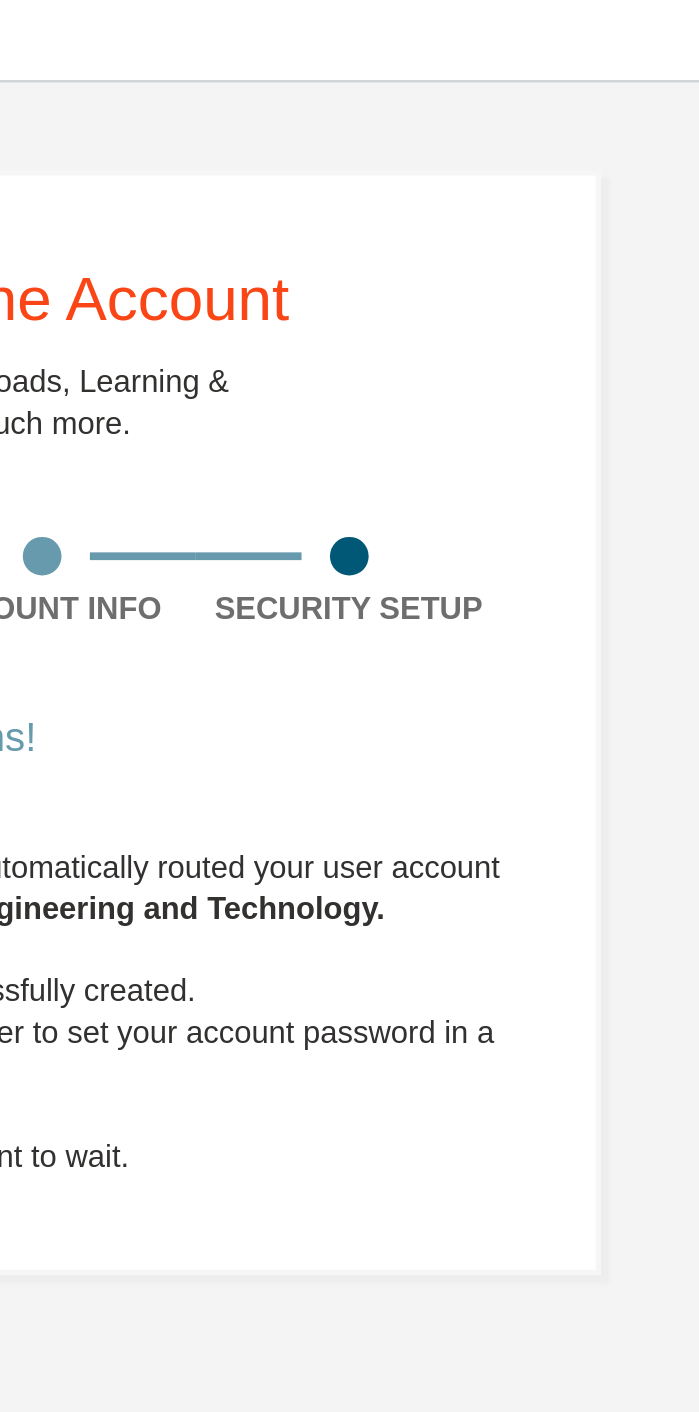 click on "Create an Altair One Account For Free Trials, Licenses, Downloads, Learning &  Documentation and so much more. Personal Info Verify Email Account Info Security Setup Congratulations! We have recognised your email domain and have automatically routed your user account to   [ORGANIZATION] . Your account has been successfully created. You will be redirected to OKTA authentication provider to set your account password in a few seconds. Click  here  if you do not want to wait." at bounding box center [350, 280] 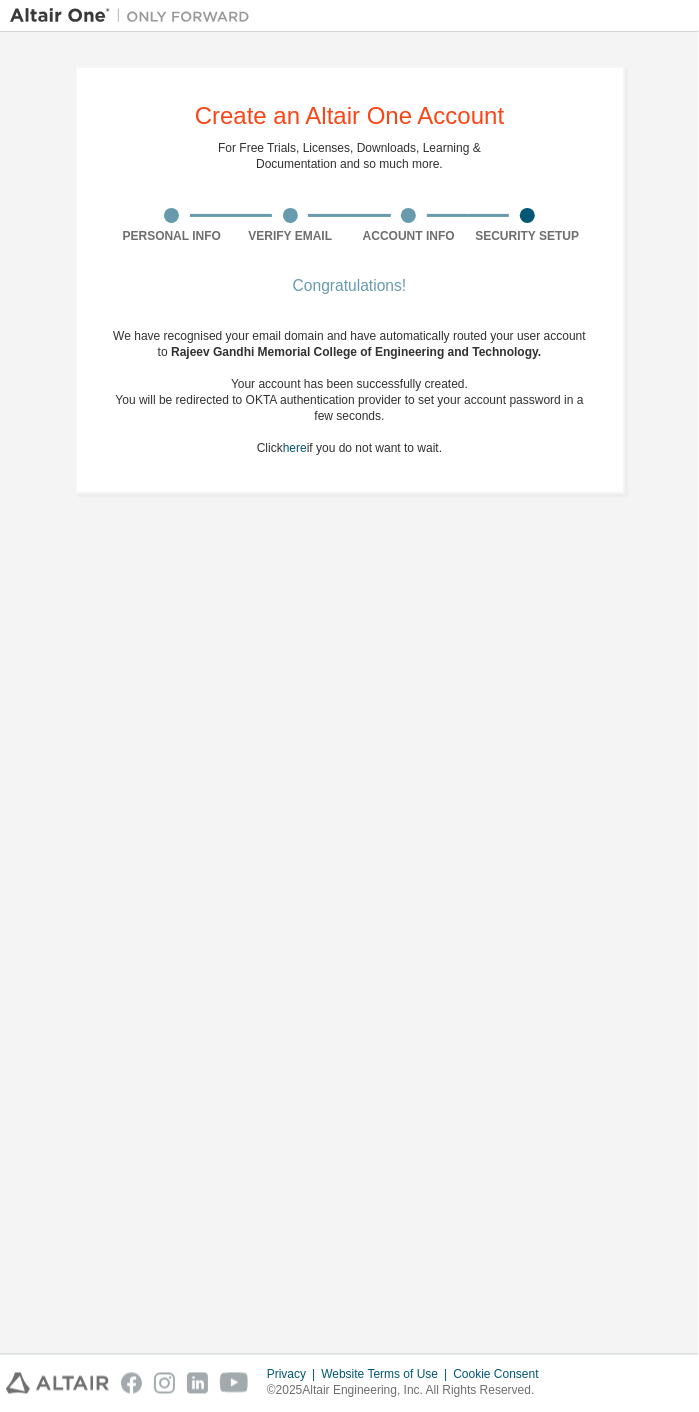click on "Congratulations! We have recognised your email domain and have automatically routed your user account to   [ORGANIZATION] . Your account has been successfully created. You will be redirected to OKTA authentication provider to set your account password in a few seconds. Click  here  if you do not want to wait." at bounding box center [350, 380] 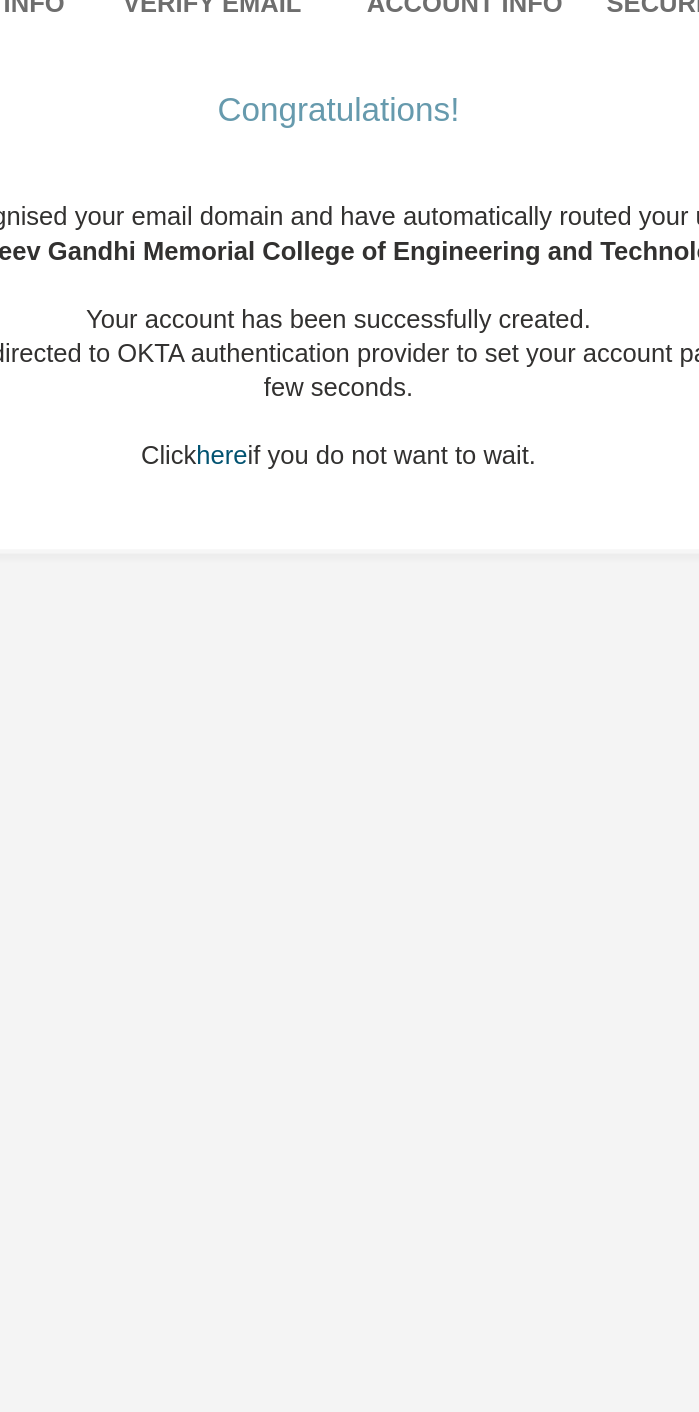 scroll, scrollTop: 39, scrollLeft: 0, axis: vertical 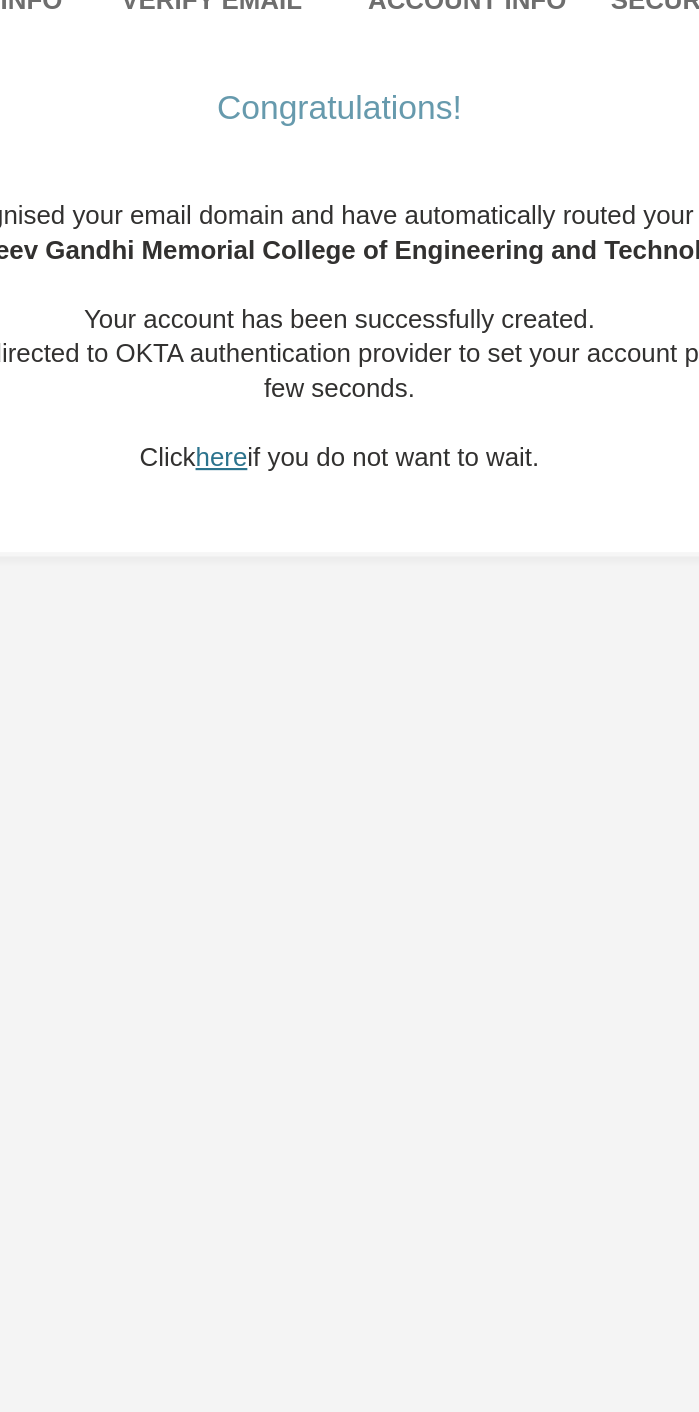 click on "here" at bounding box center (295, 448) 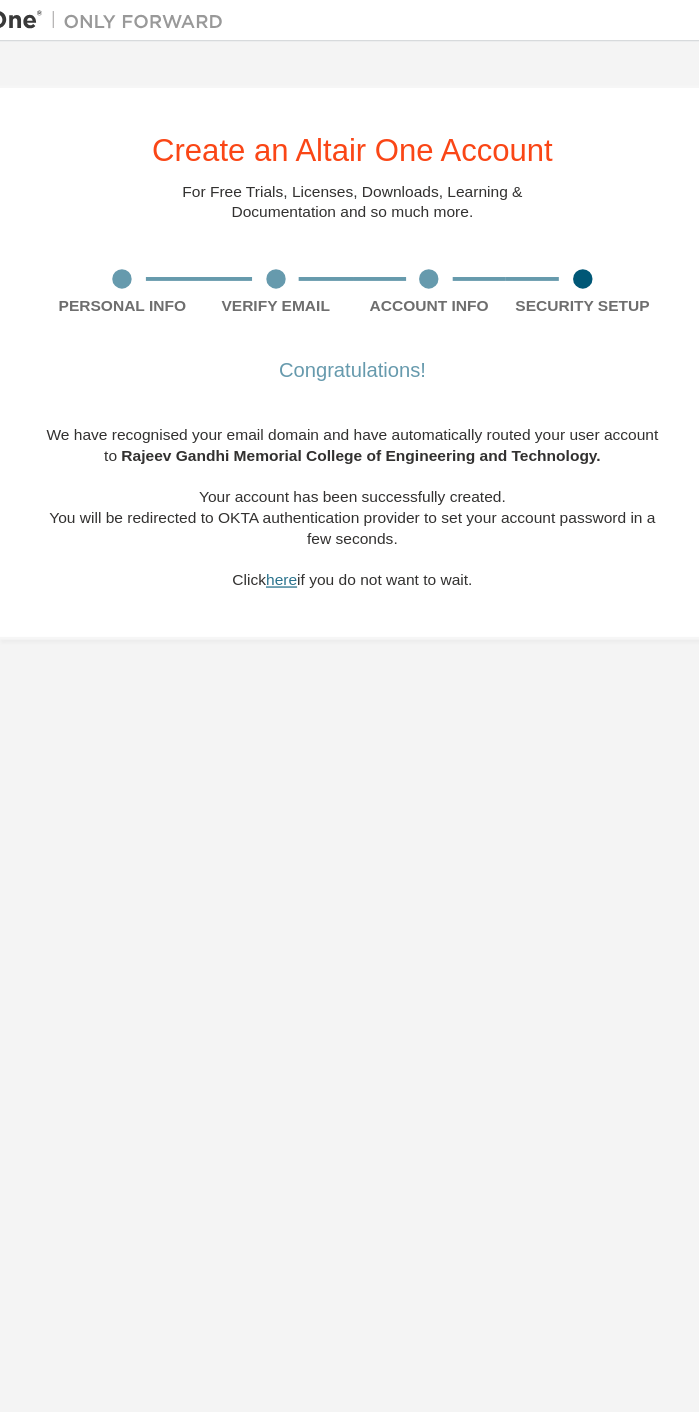 scroll, scrollTop: 39, scrollLeft: 0, axis: vertical 